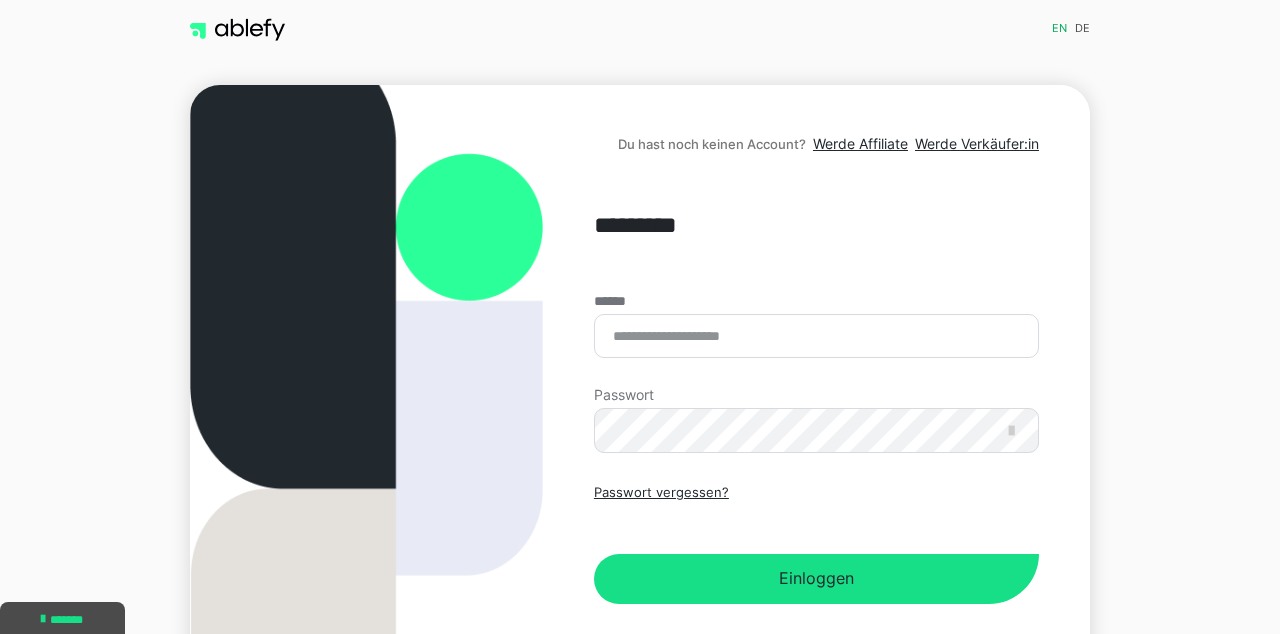 scroll, scrollTop: 0, scrollLeft: 0, axis: both 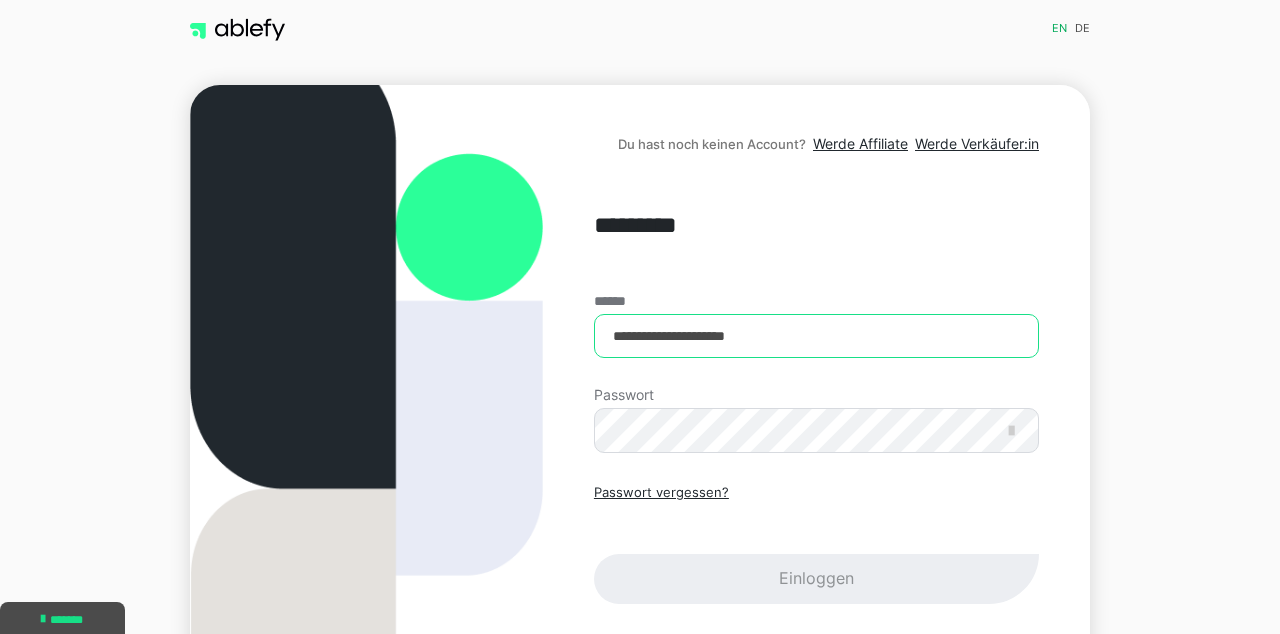 type on "**********" 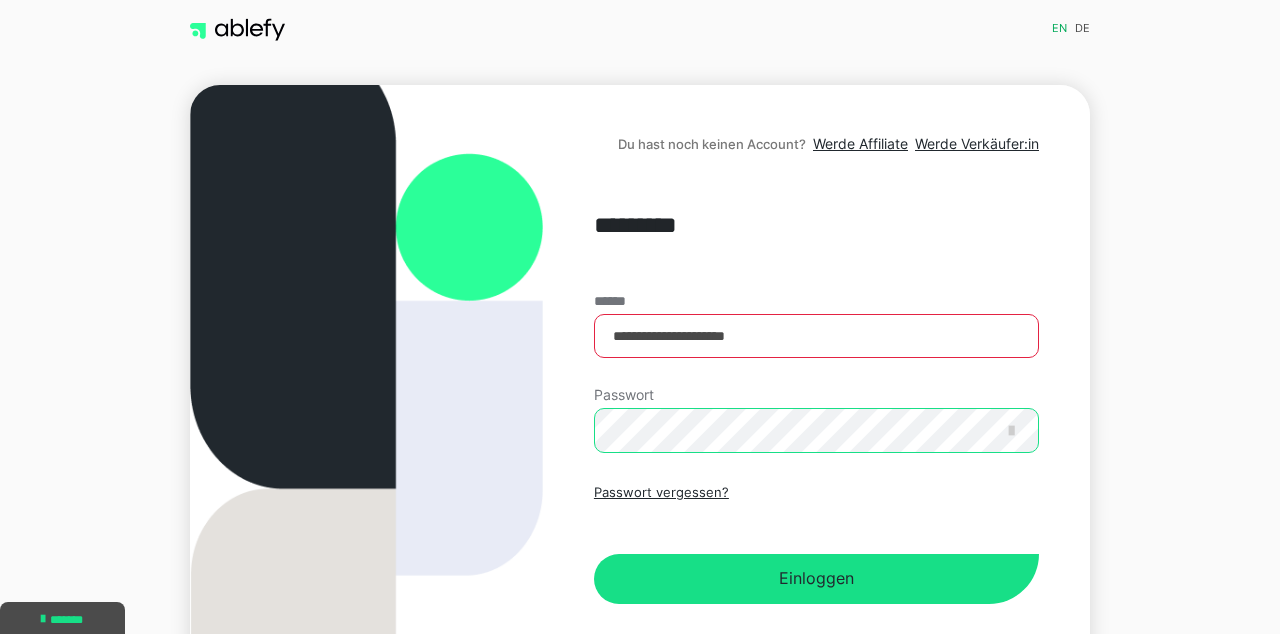 click on "Einloggen" at bounding box center (816, 579) 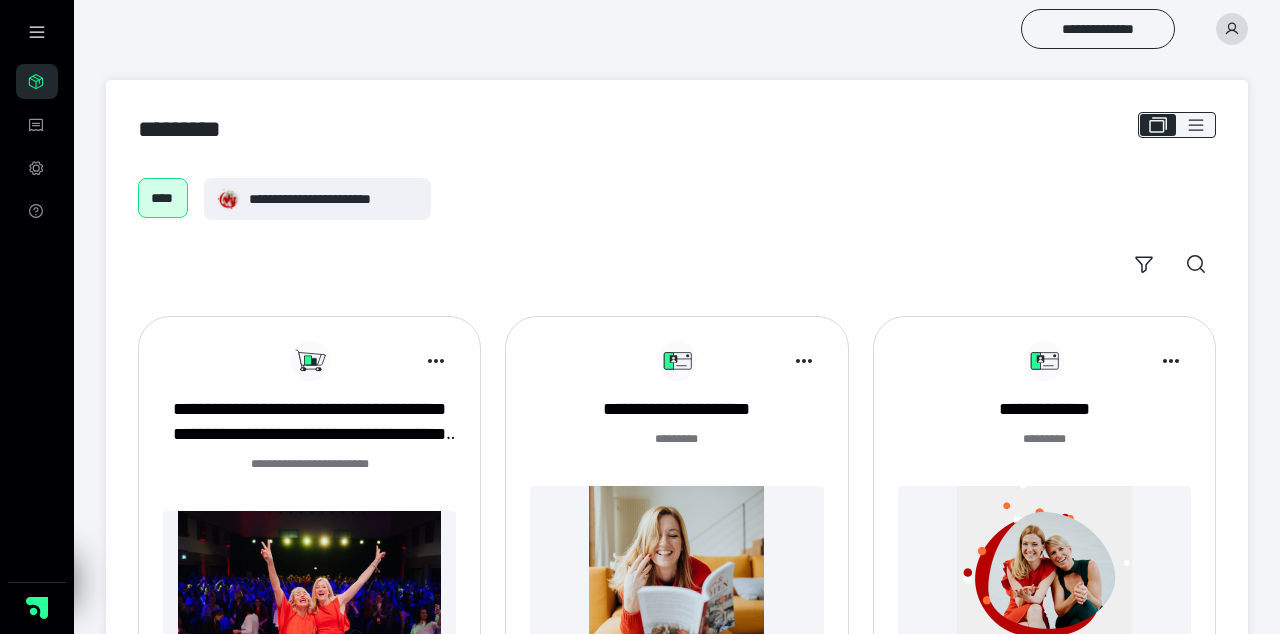 scroll, scrollTop: 0, scrollLeft: 0, axis: both 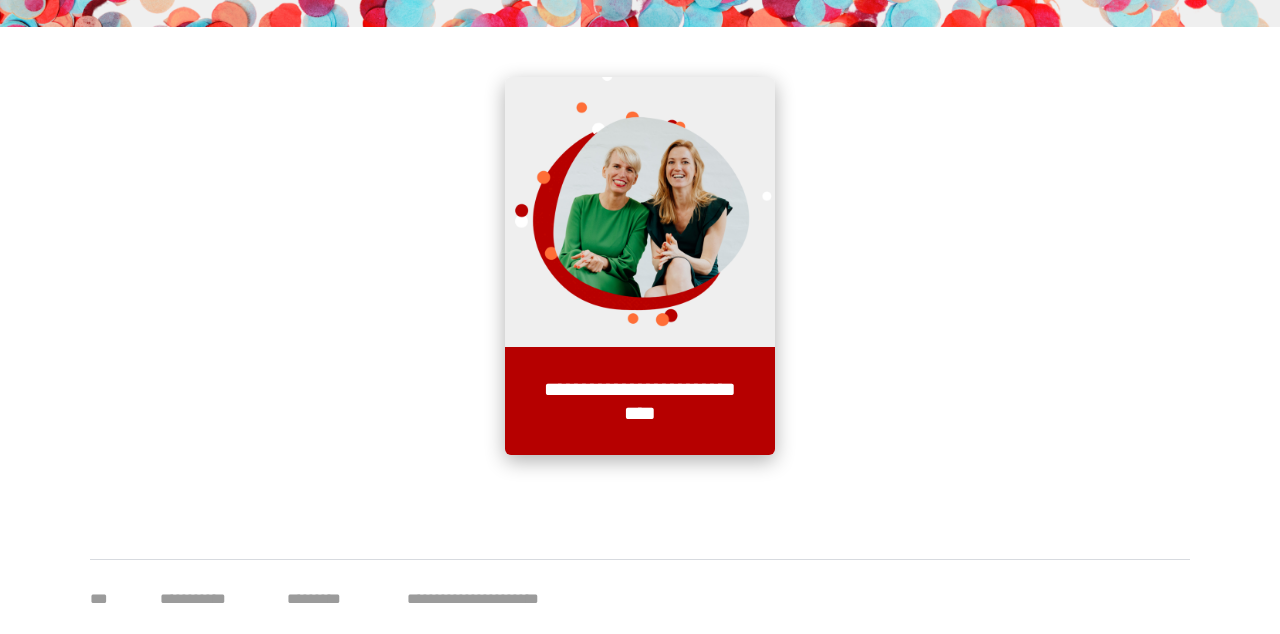 click on "**********" at bounding box center (640, 401) 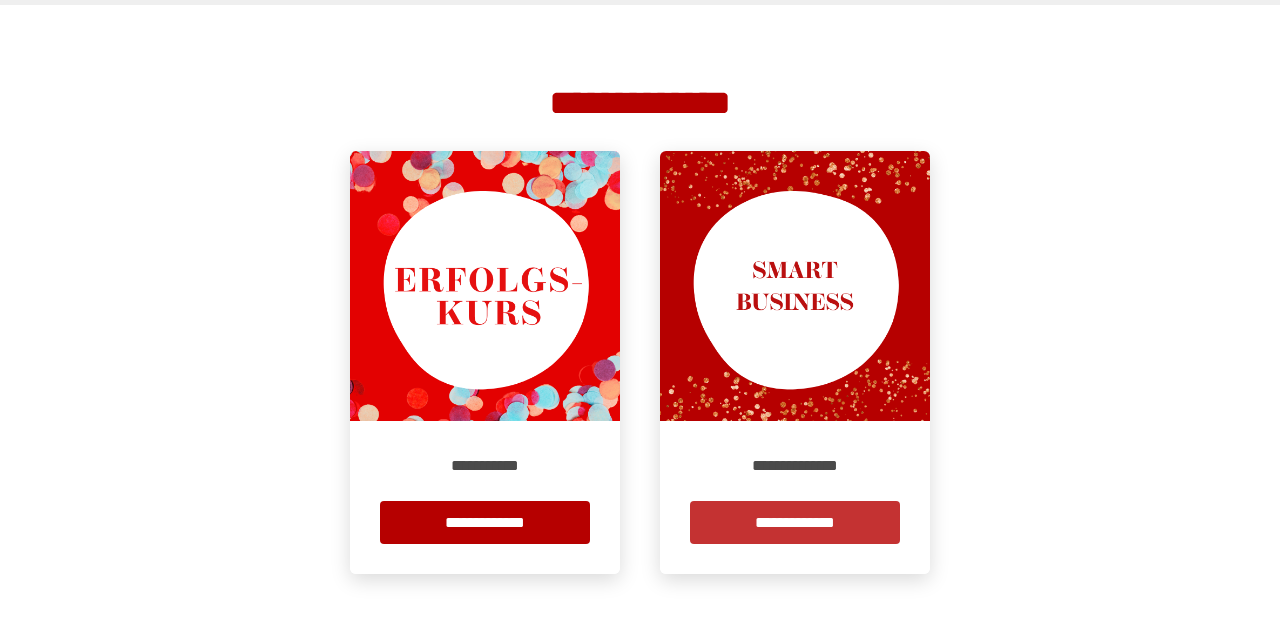 scroll, scrollTop: 366, scrollLeft: 0, axis: vertical 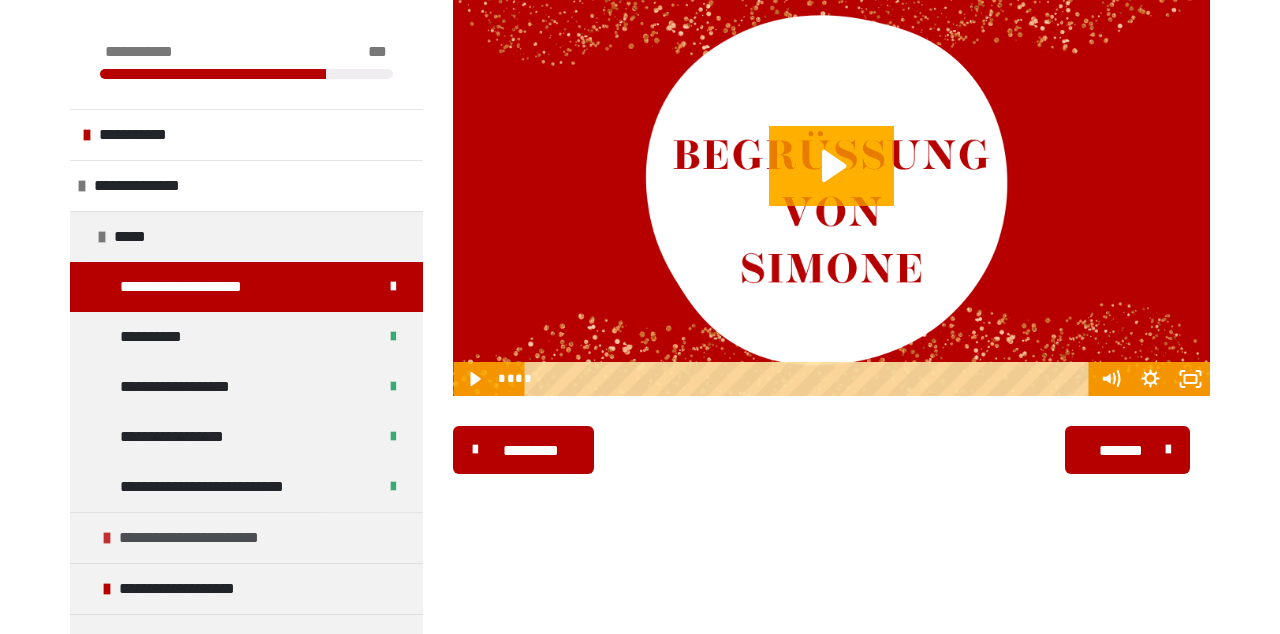 click on "**********" at bounding box center (204, 538) 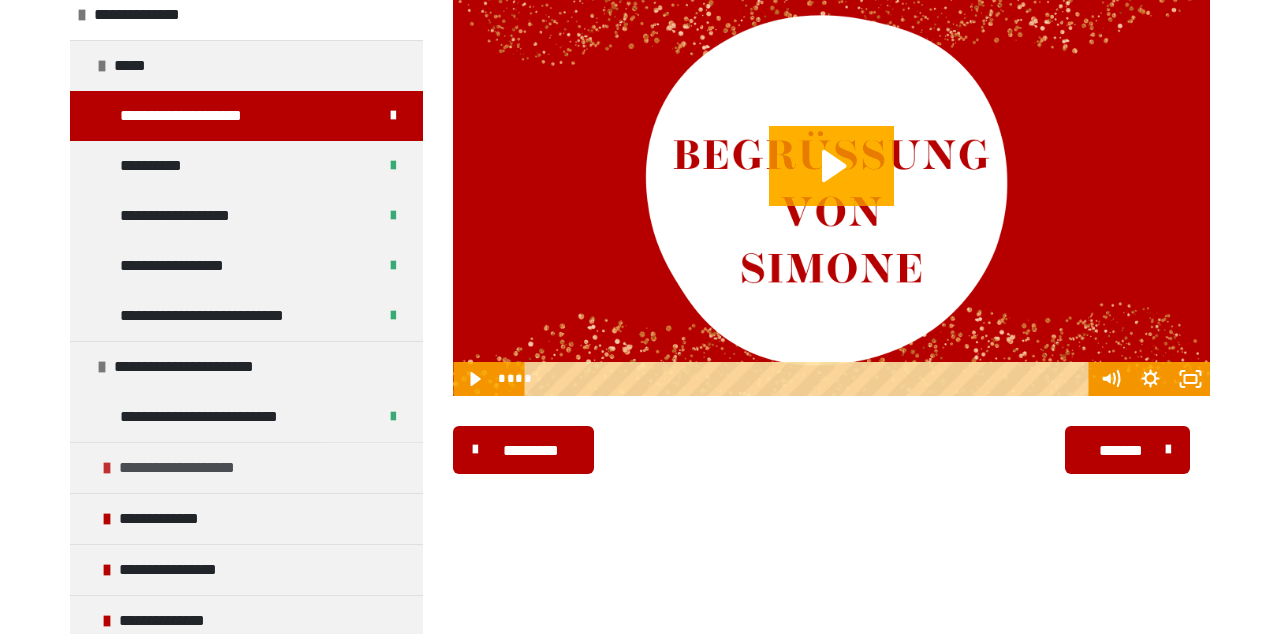 scroll, scrollTop: 253, scrollLeft: 0, axis: vertical 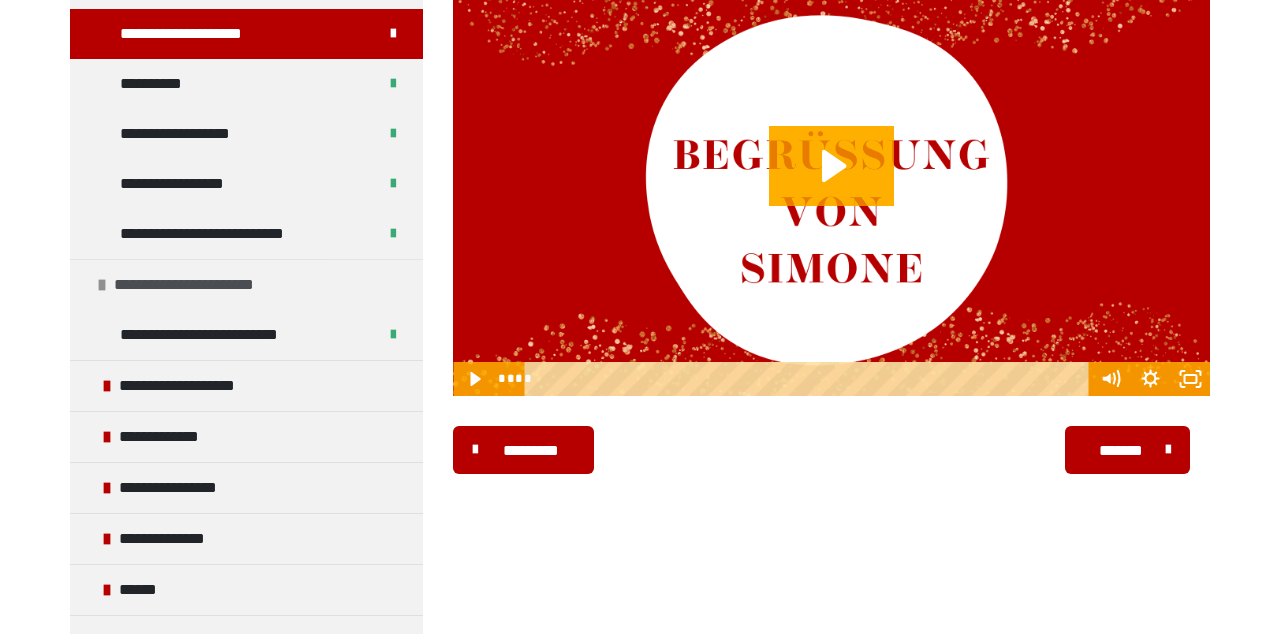 click on "**********" at bounding box center [246, 284] 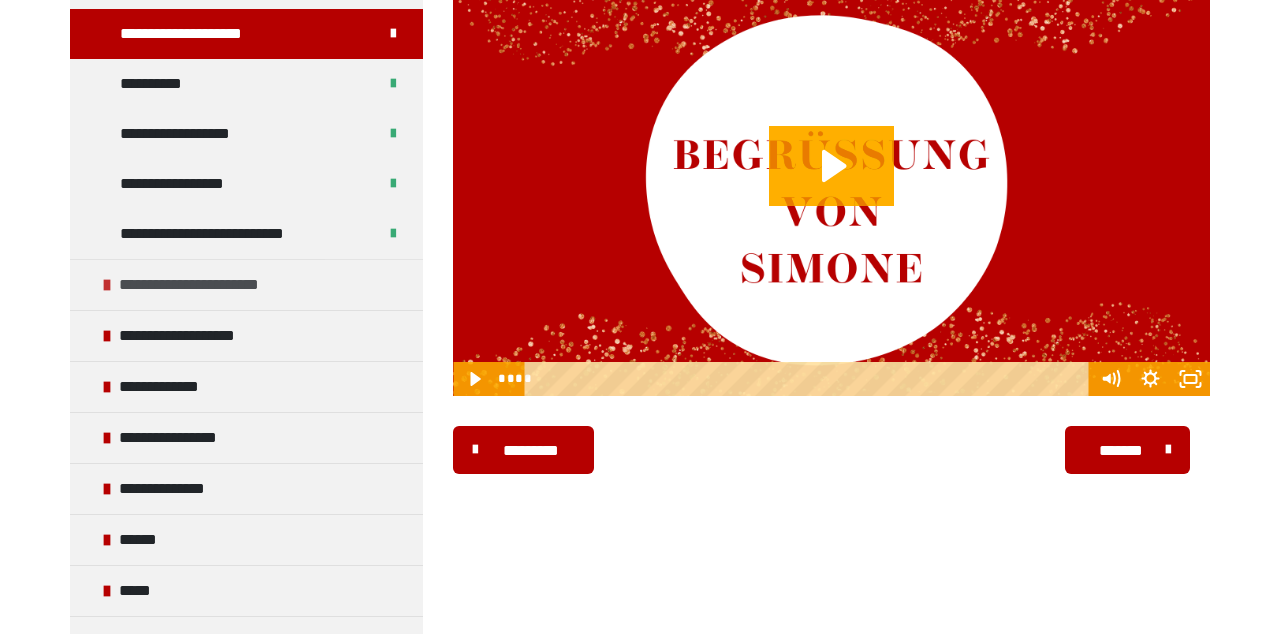 click on "**********" at bounding box center [204, 285] 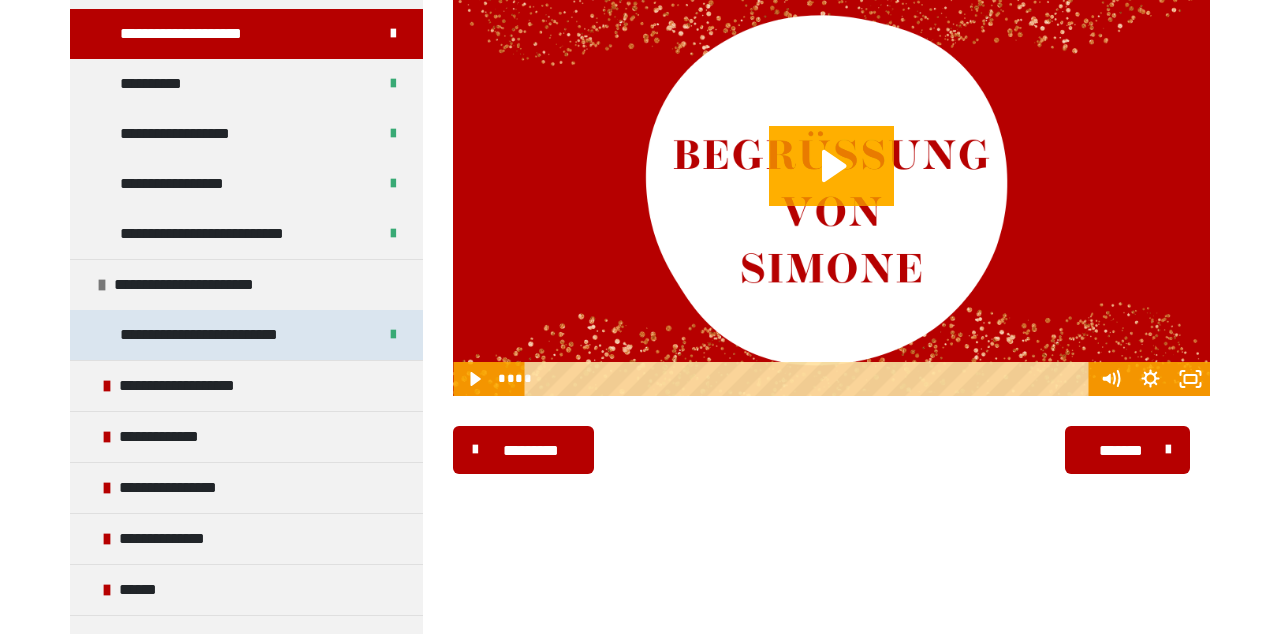 click on "**********" at bounding box center [222, 335] 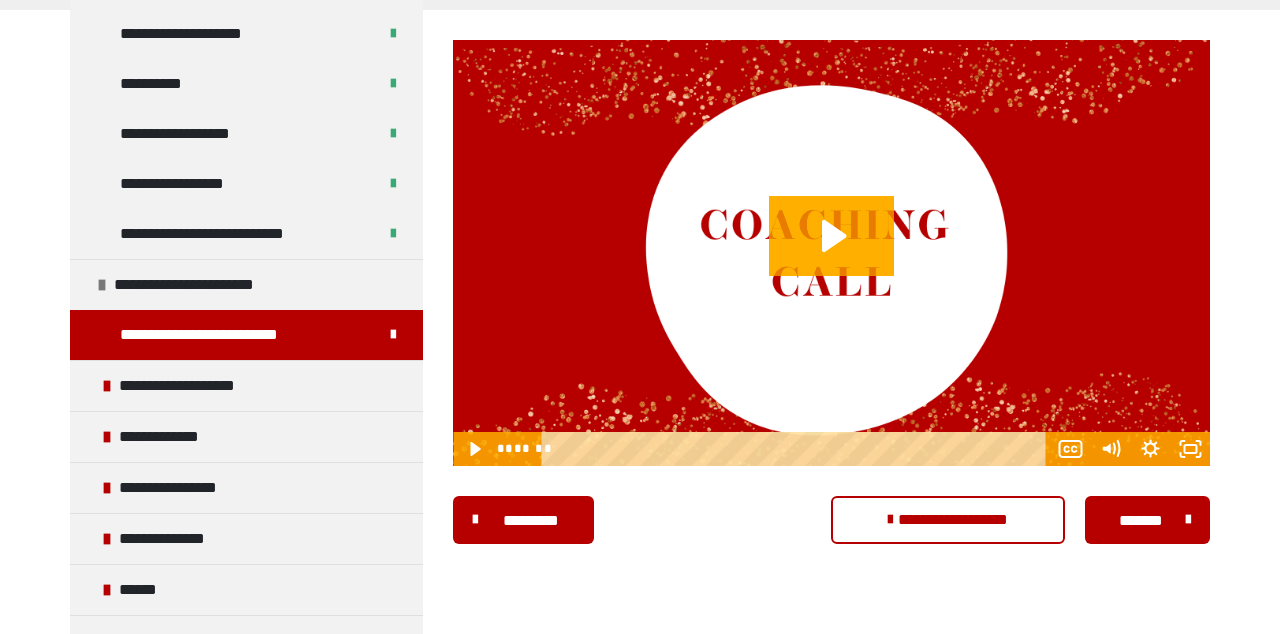 scroll, scrollTop: 293, scrollLeft: 0, axis: vertical 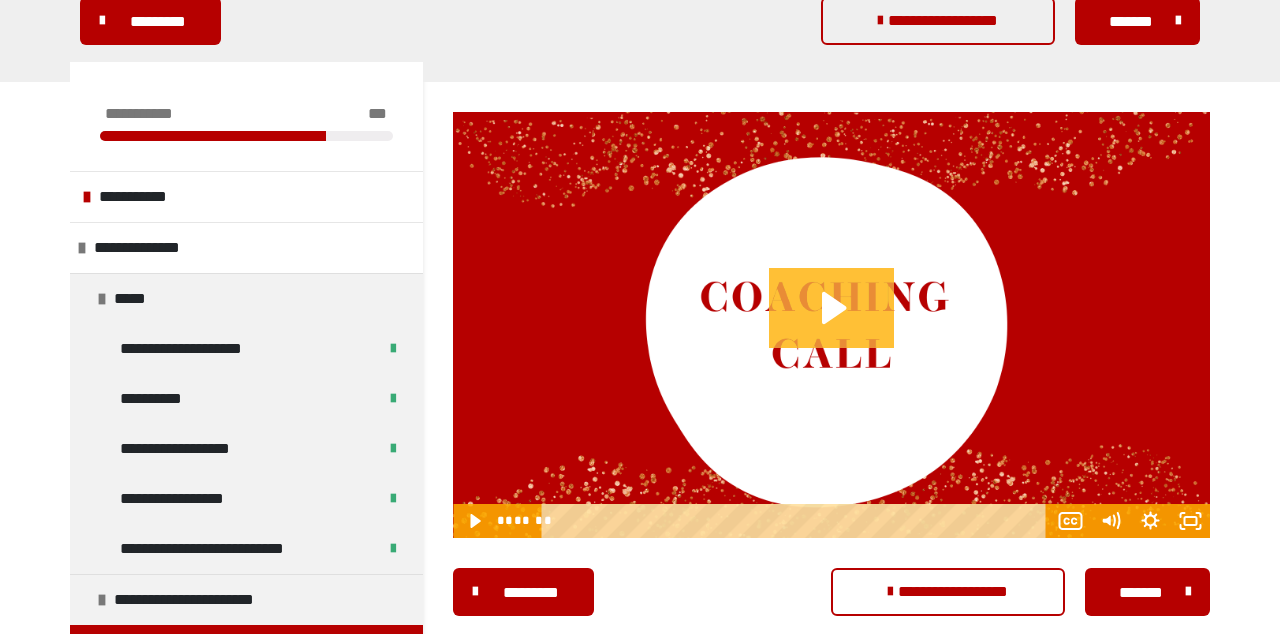 click 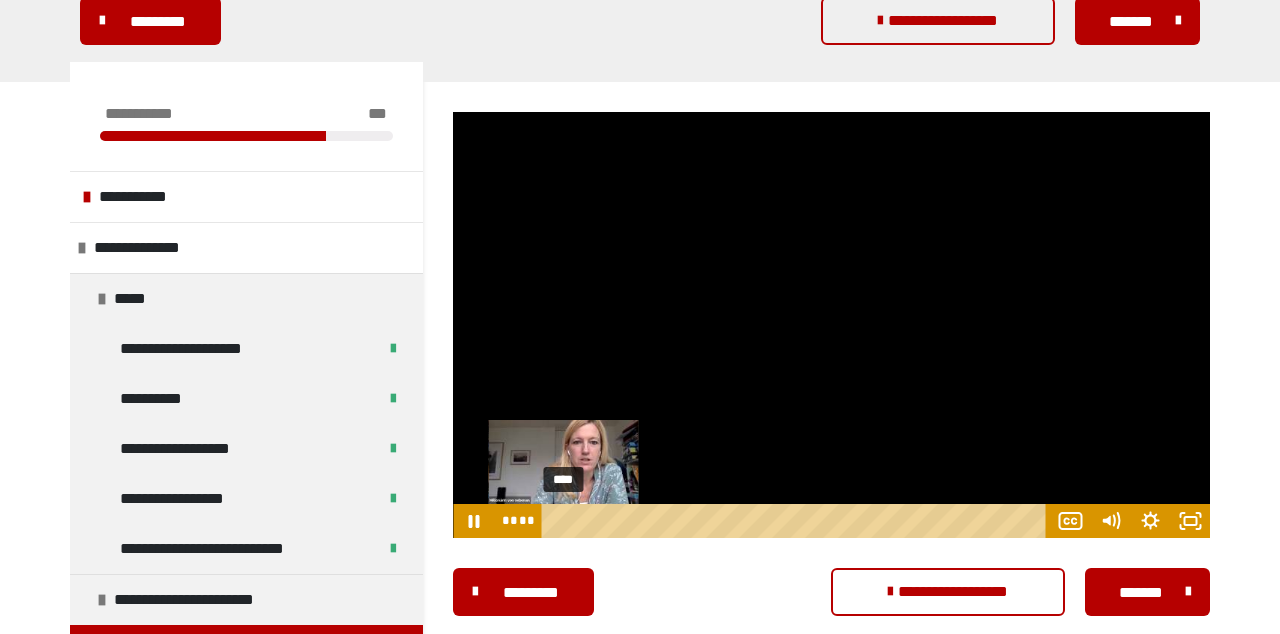 click on "****" at bounding box center (797, 521) 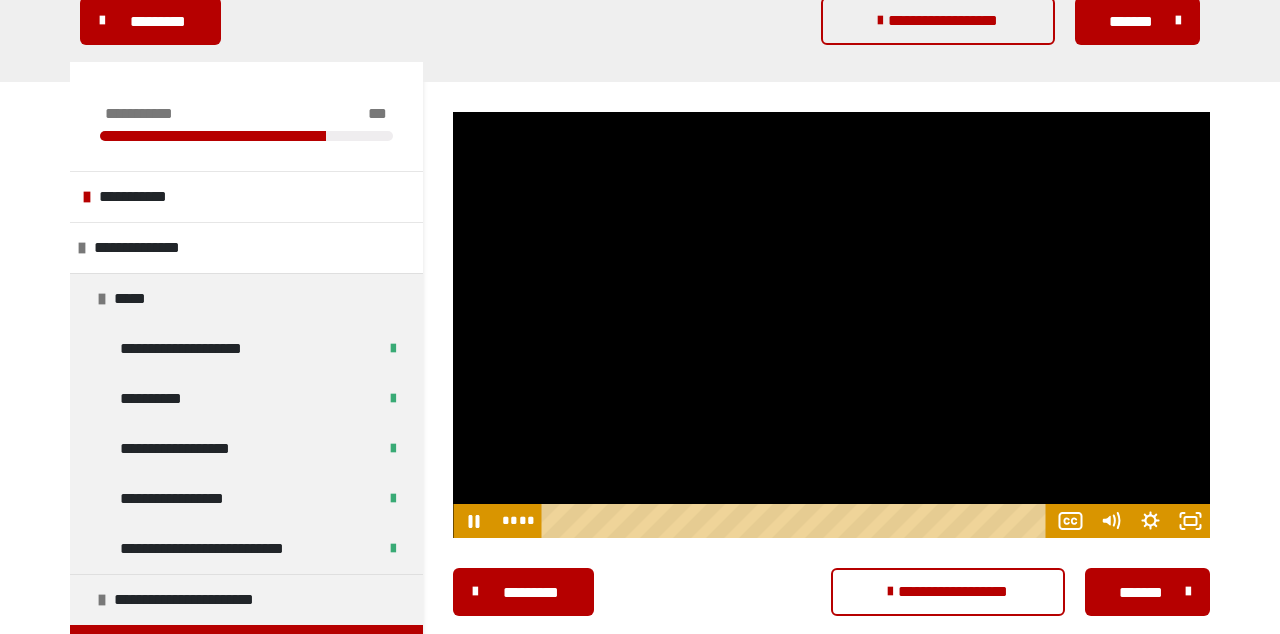 click at bounding box center [831, 325] 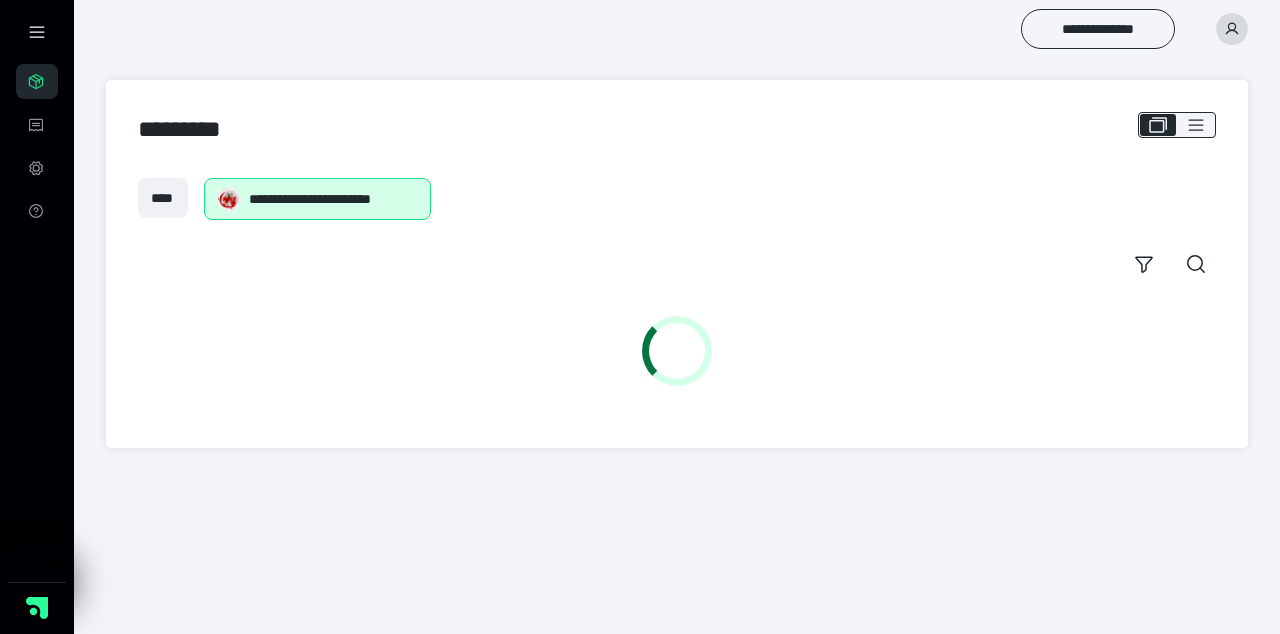 scroll, scrollTop: 0, scrollLeft: 0, axis: both 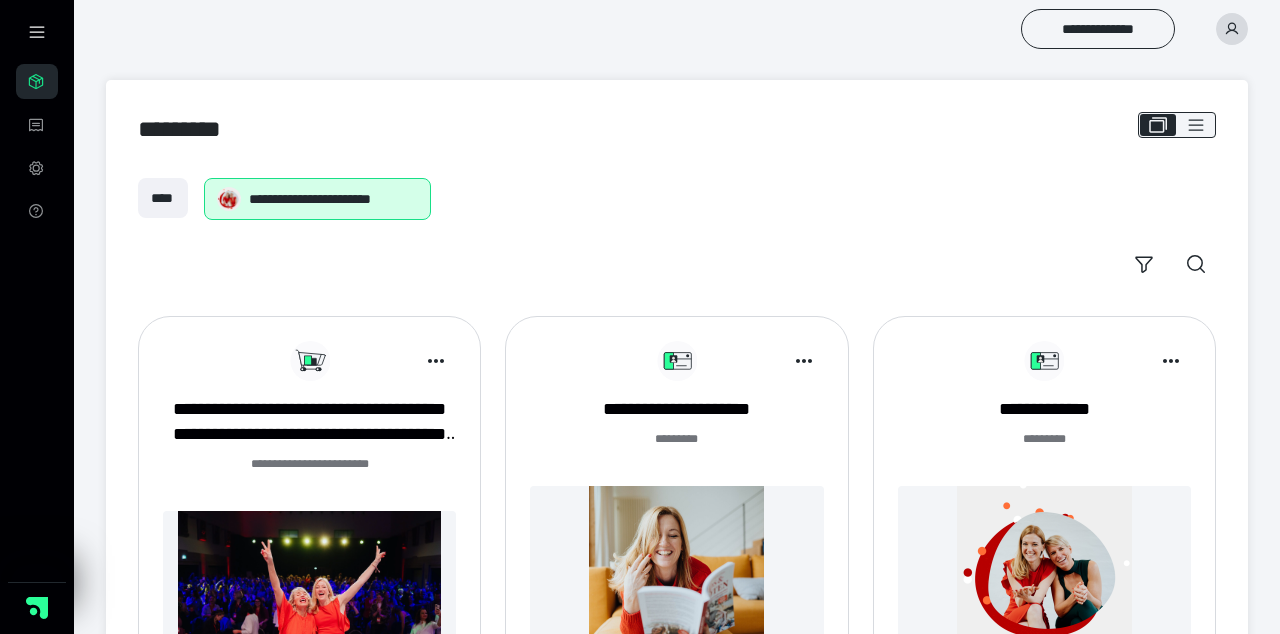 click at bounding box center [1044, 573] 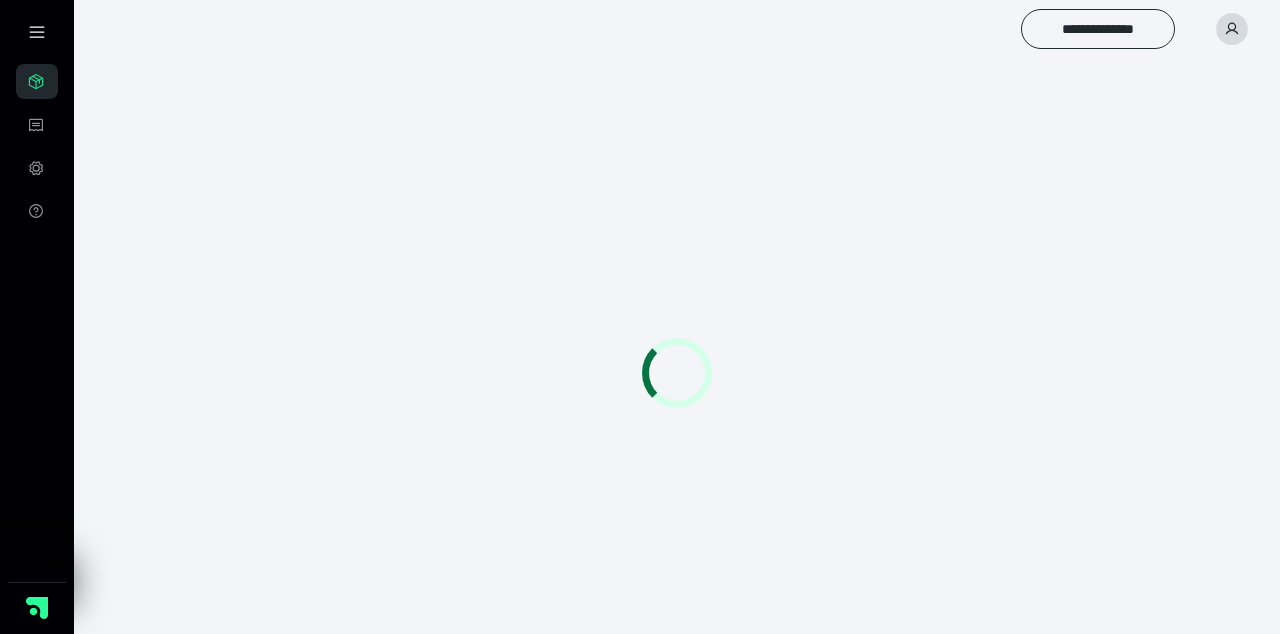scroll, scrollTop: 0, scrollLeft: 0, axis: both 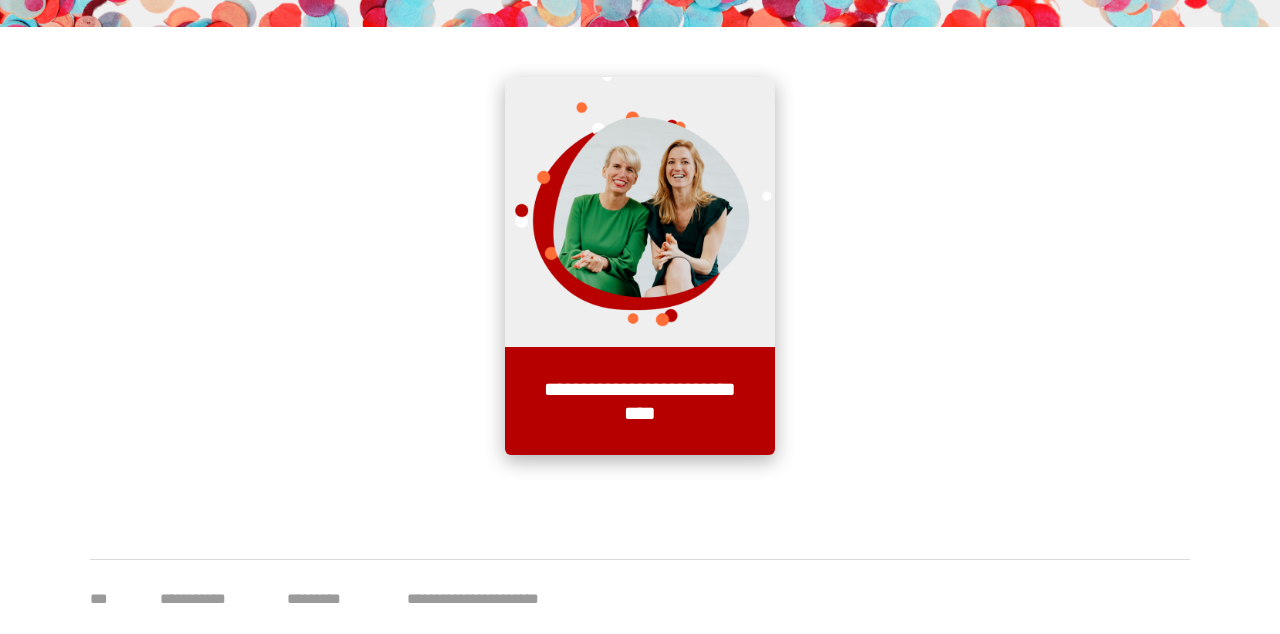 click on "**********" at bounding box center (640, 401) 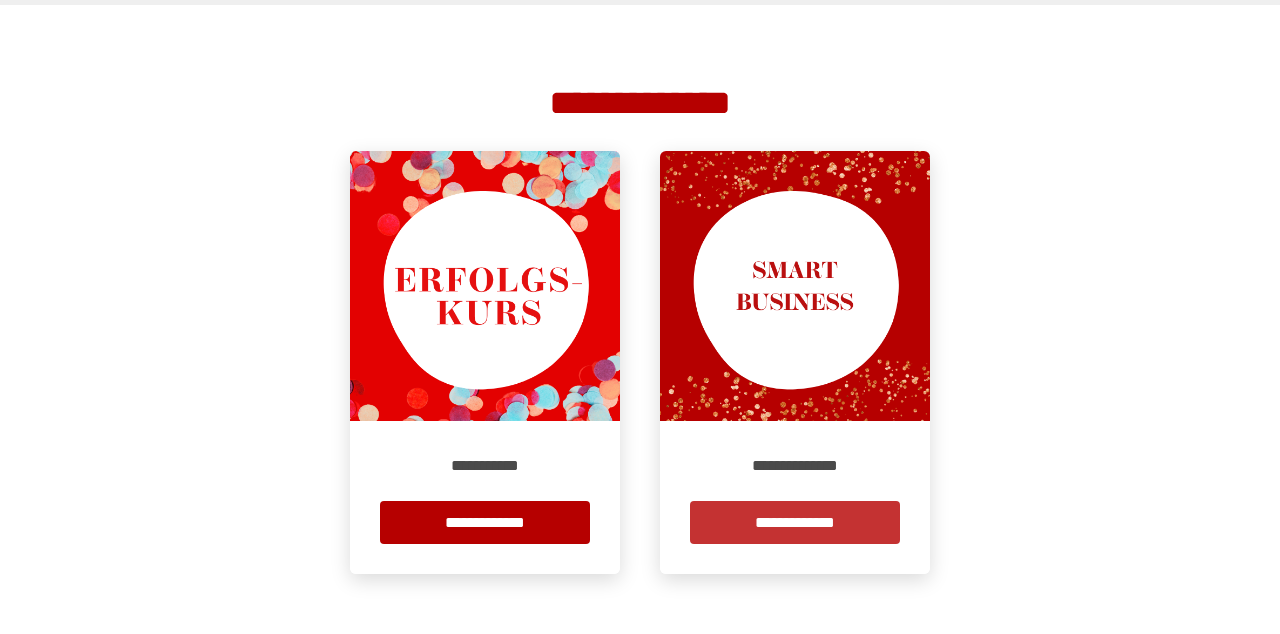 scroll, scrollTop: 366, scrollLeft: 0, axis: vertical 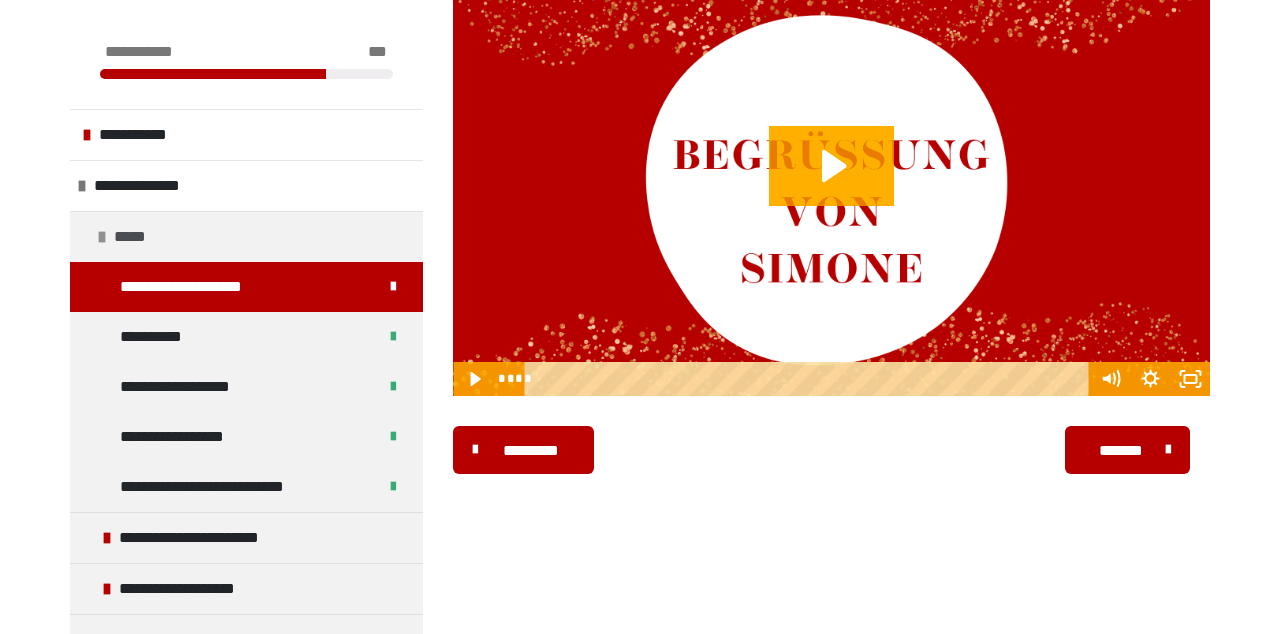 click on "*****" at bounding box center [246, 236] 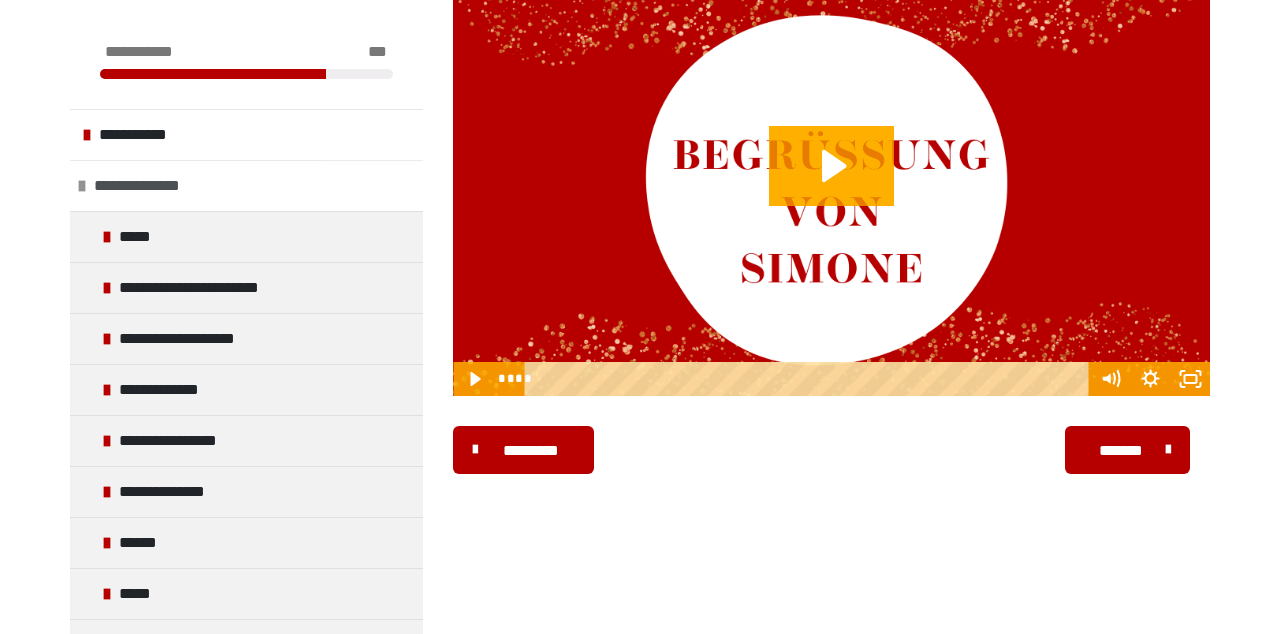 click on "**********" at bounding box center (151, 186) 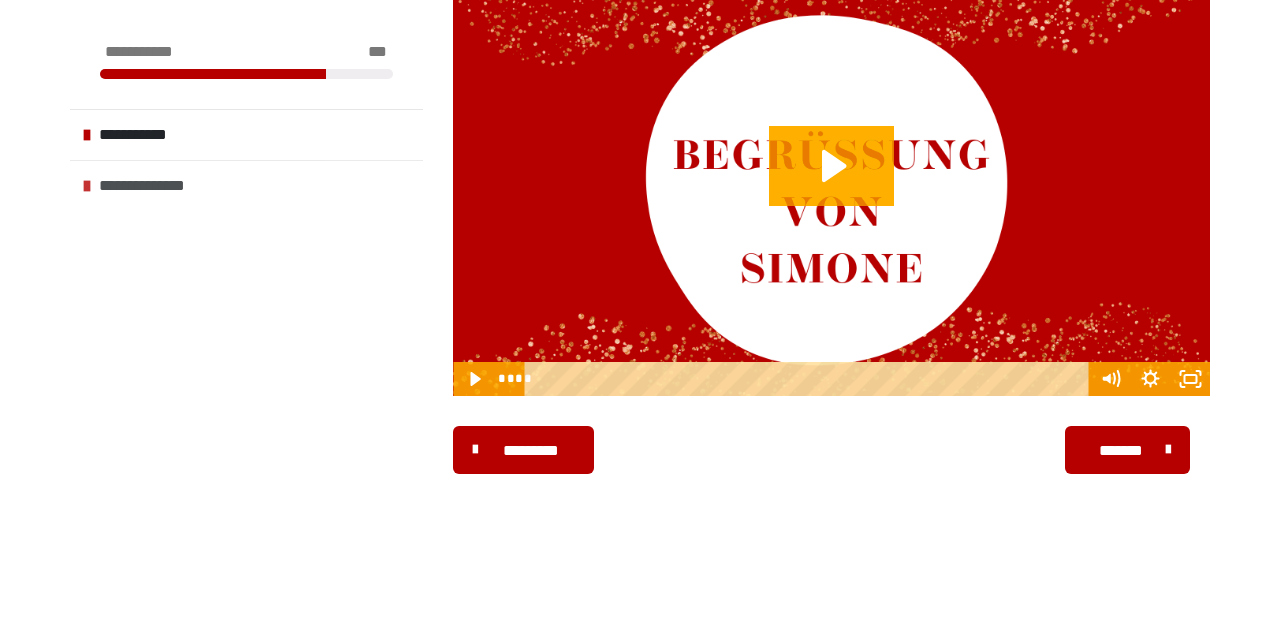 click on "**********" at bounding box center [156, 186] 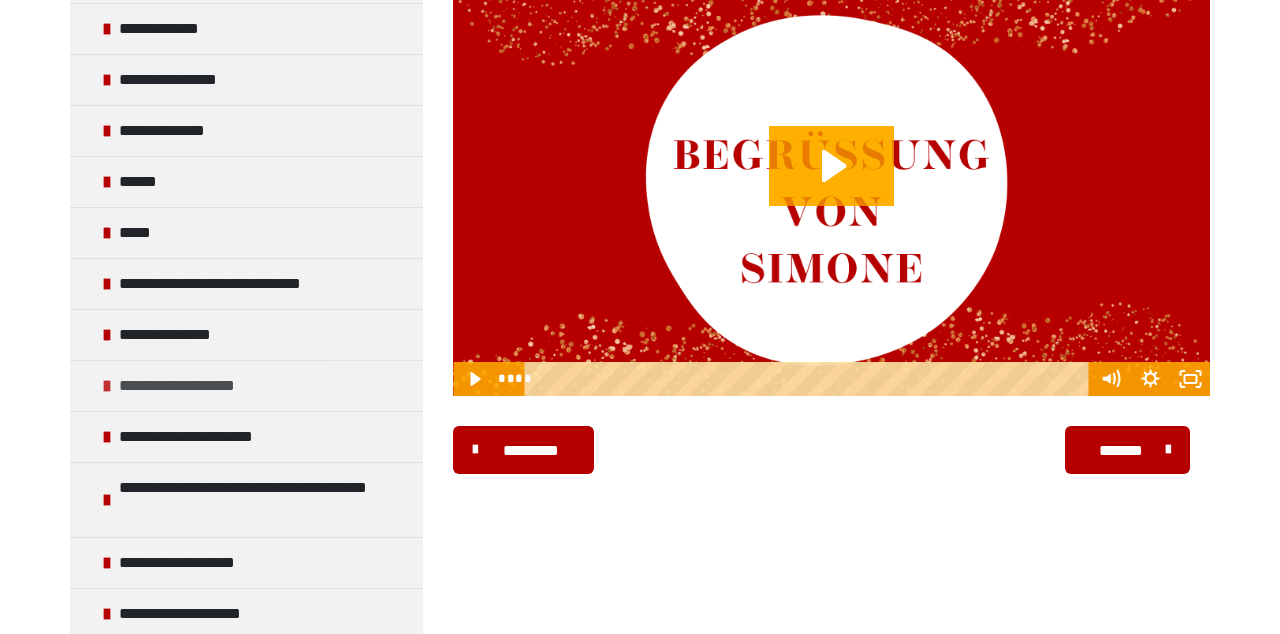 scroll, scrollTop: 361, scrollLeft: 0, axis: vertical 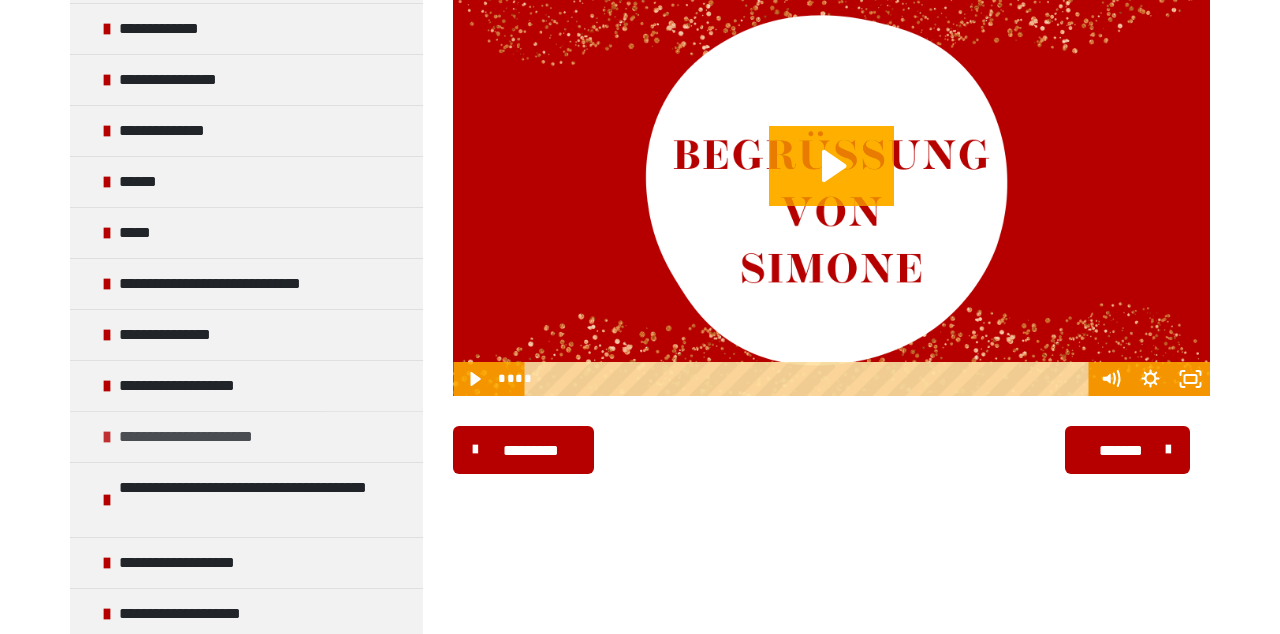 click on "**********" at bounding box center [212, 437] 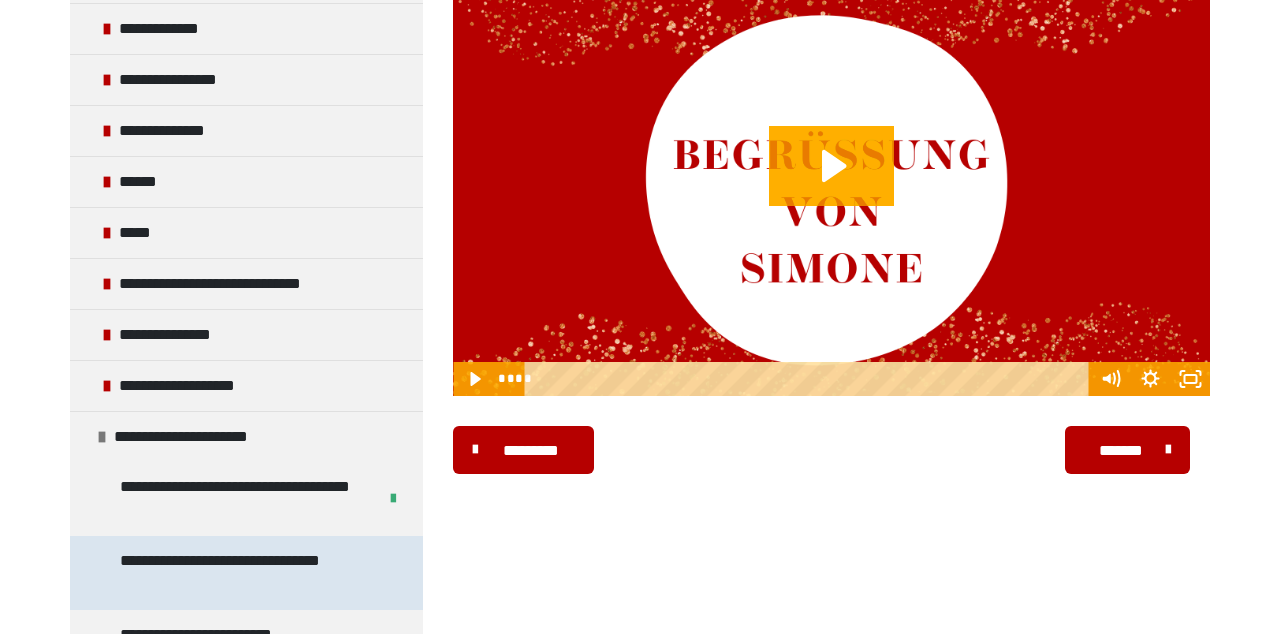 click on "**********" at bounding box center (248, 573) 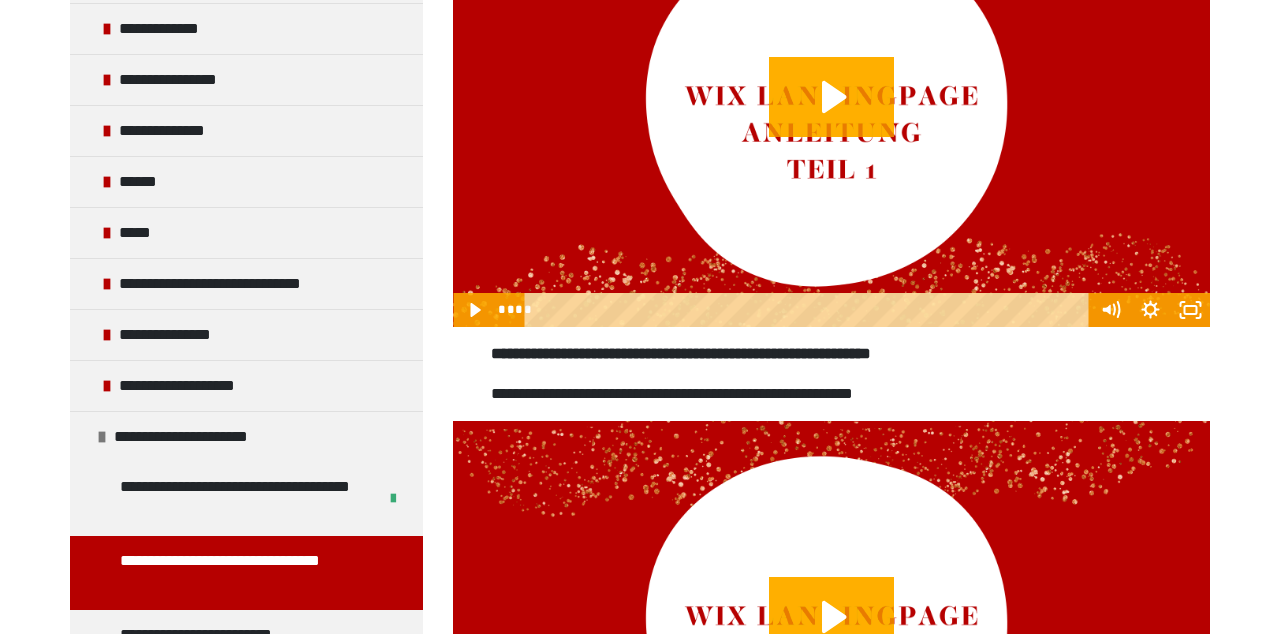 scroll, scrollTop: 332, scrollLeft: 0, axis: vertical 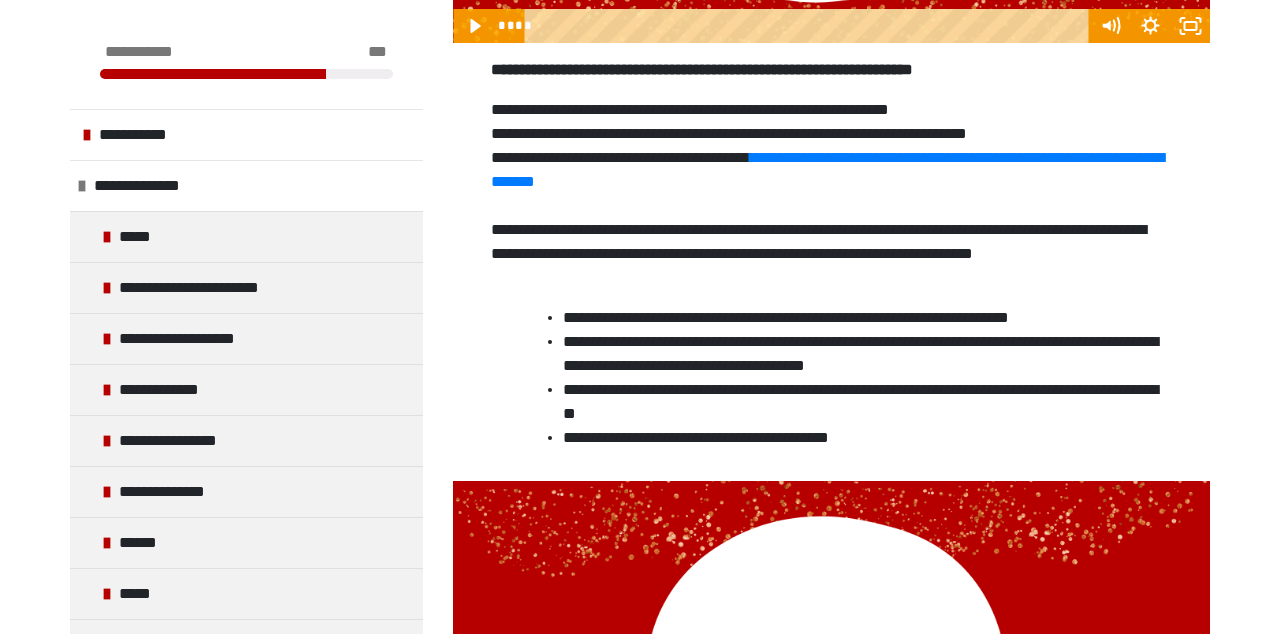 click on "**********" at bounding box center (846, 133) 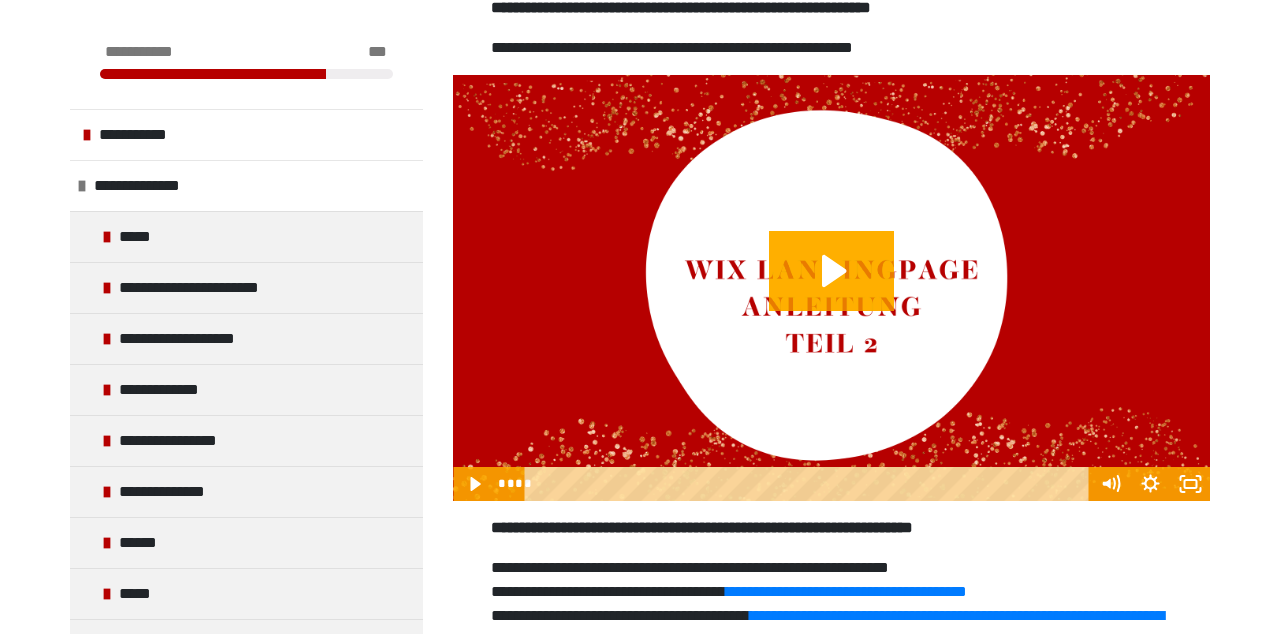 scroll, scrollTop: 848, scrollLeft: 0, axis: vertical 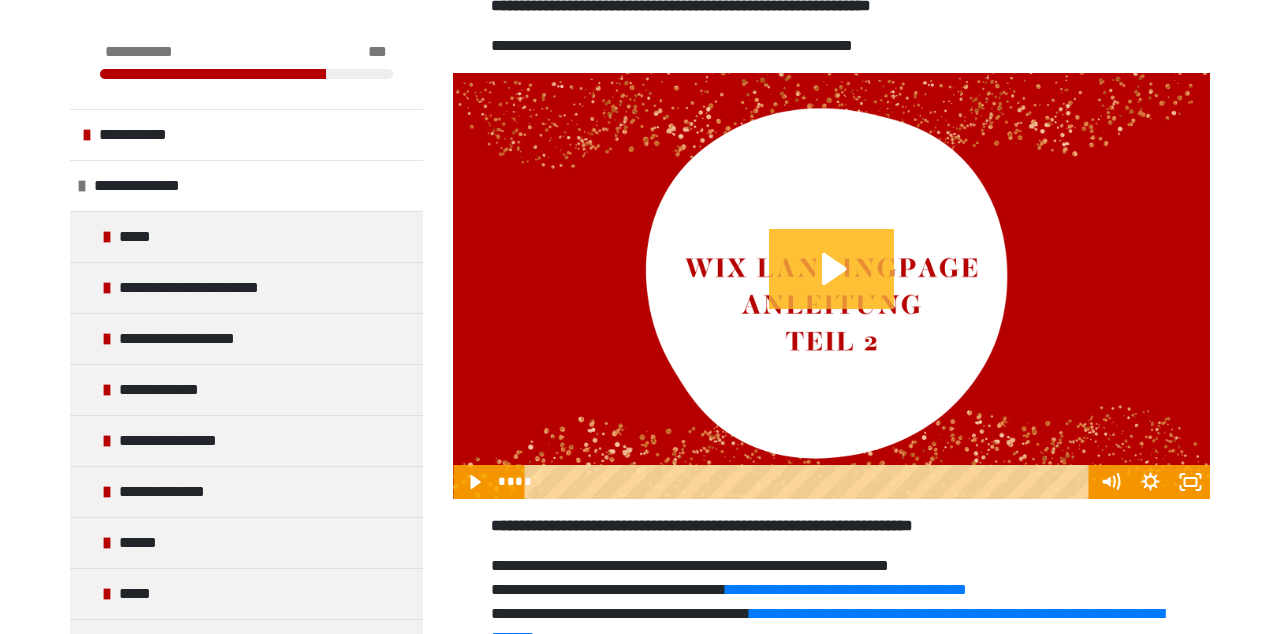 click 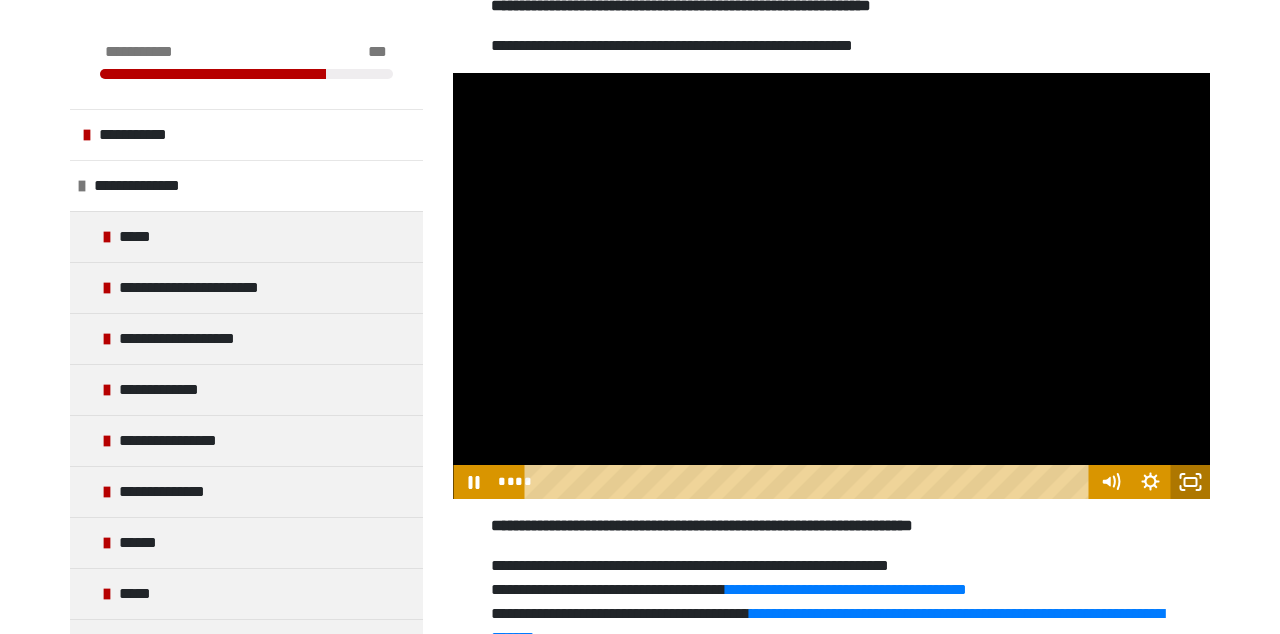 click 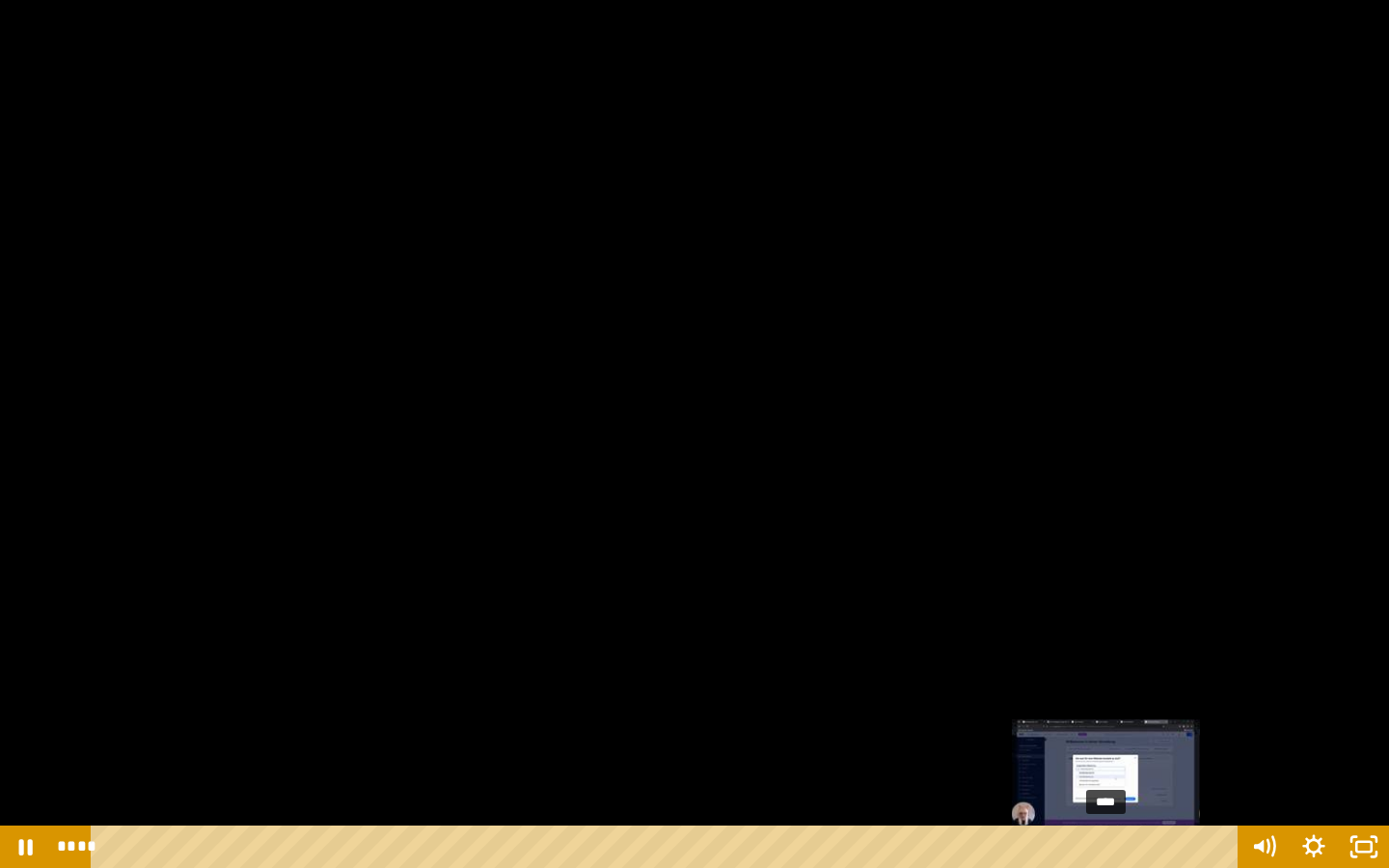 click on "****" at bounding box center (667, 847) 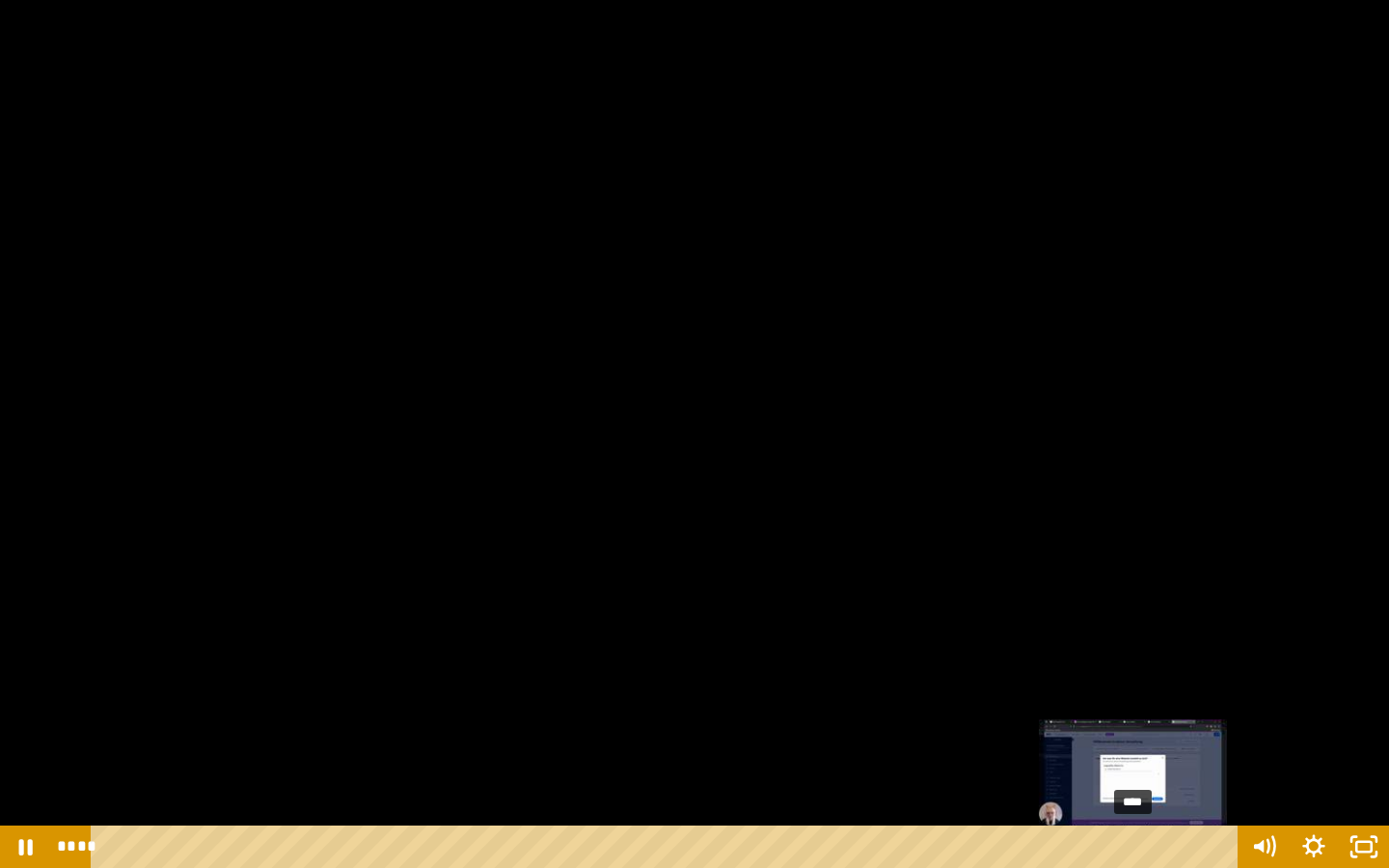 click on "****" at bounding box center [667, 847] 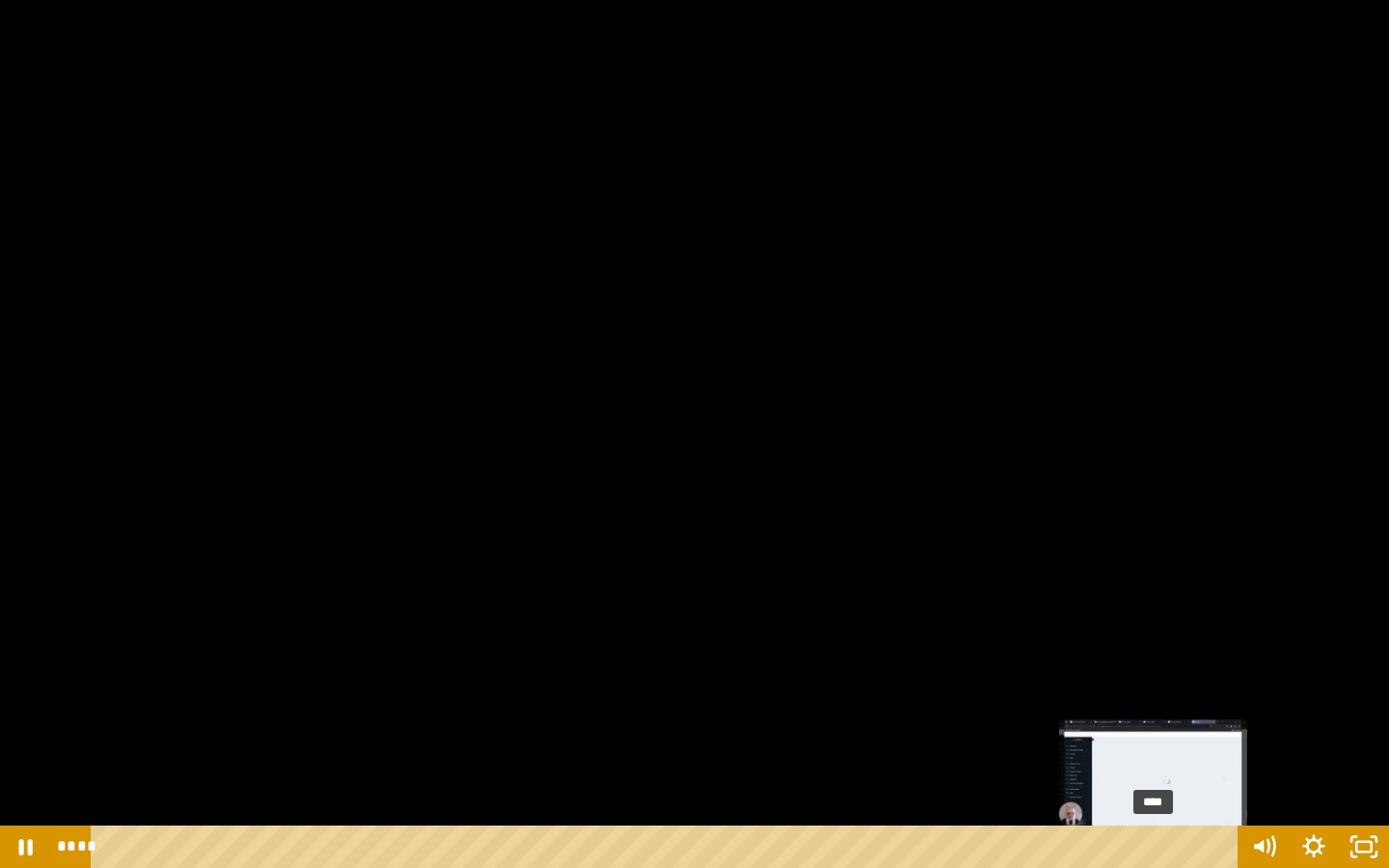 click on "****" at bounding box center [667, 847] 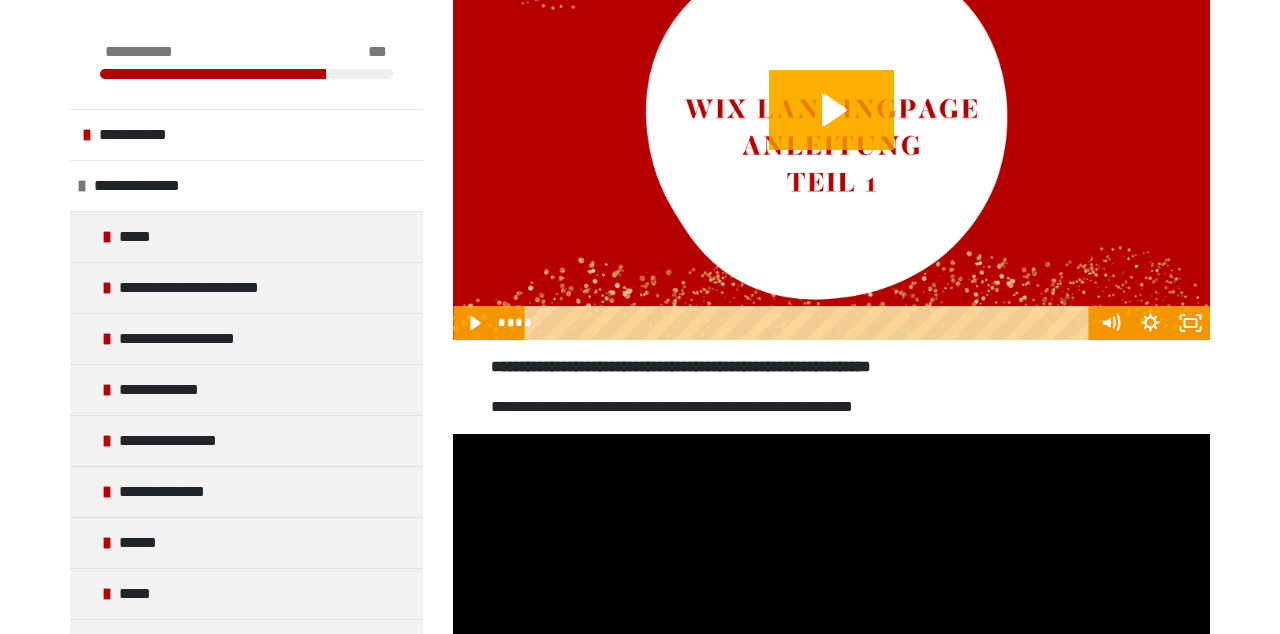 scroll, scrollTop: 517, scrollLeft: 0, axis: vertical 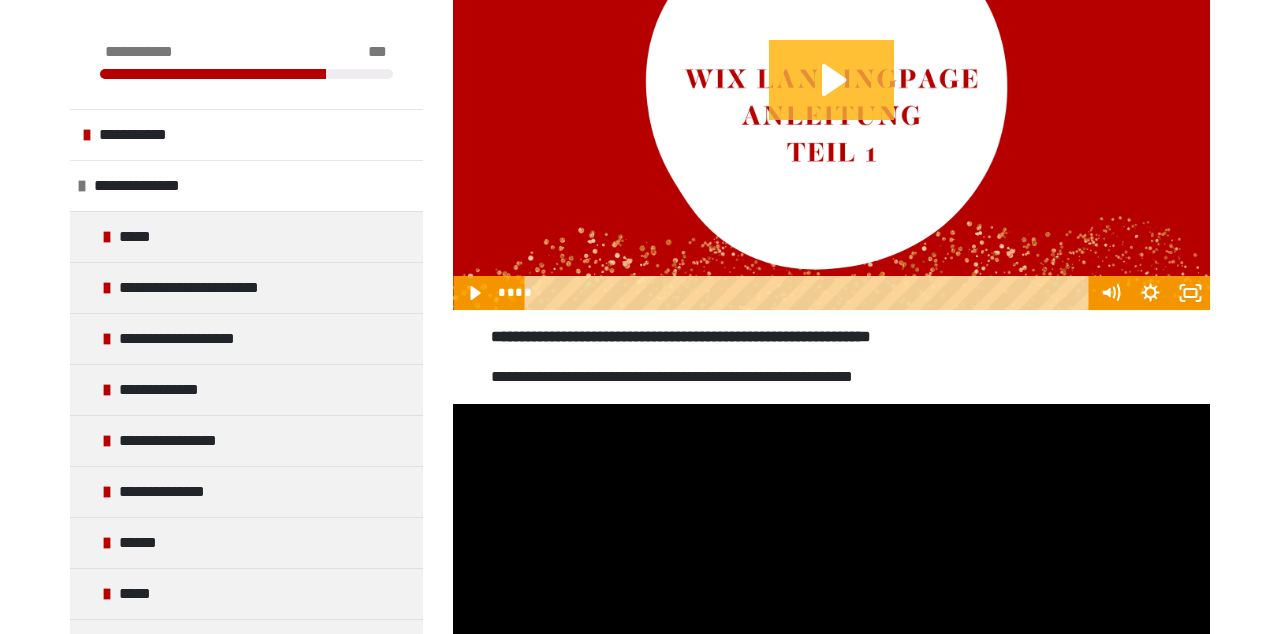 click 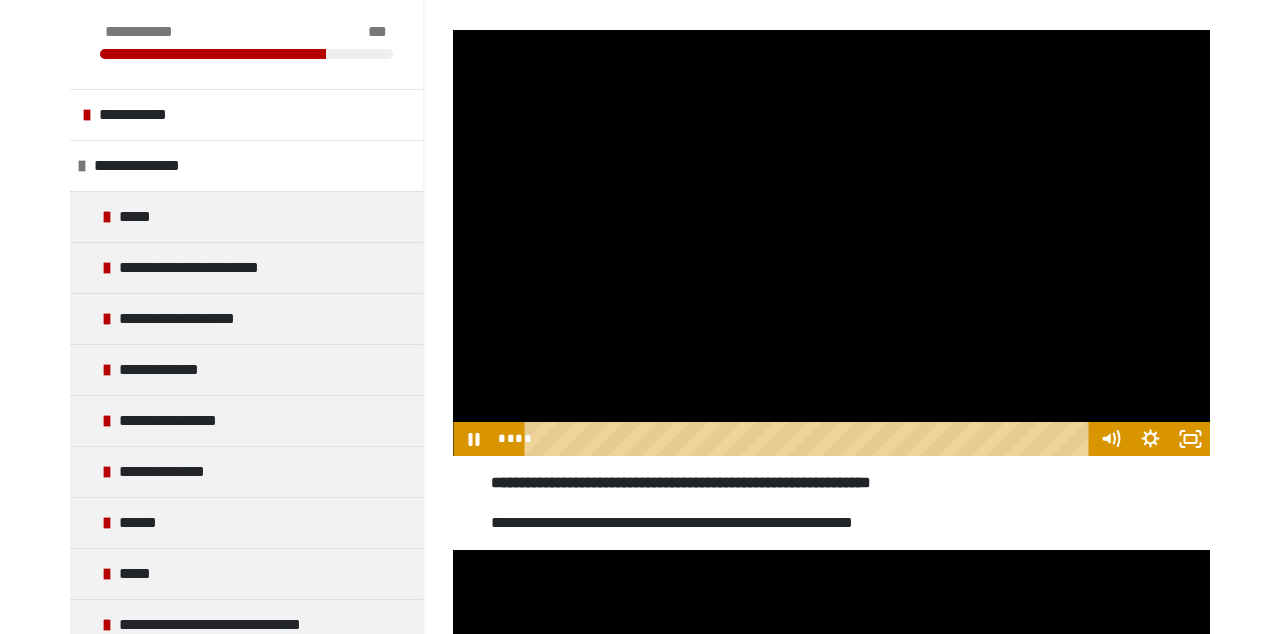 scroll, scrollTop: 332, scrollLeft: 0, axis: vertical 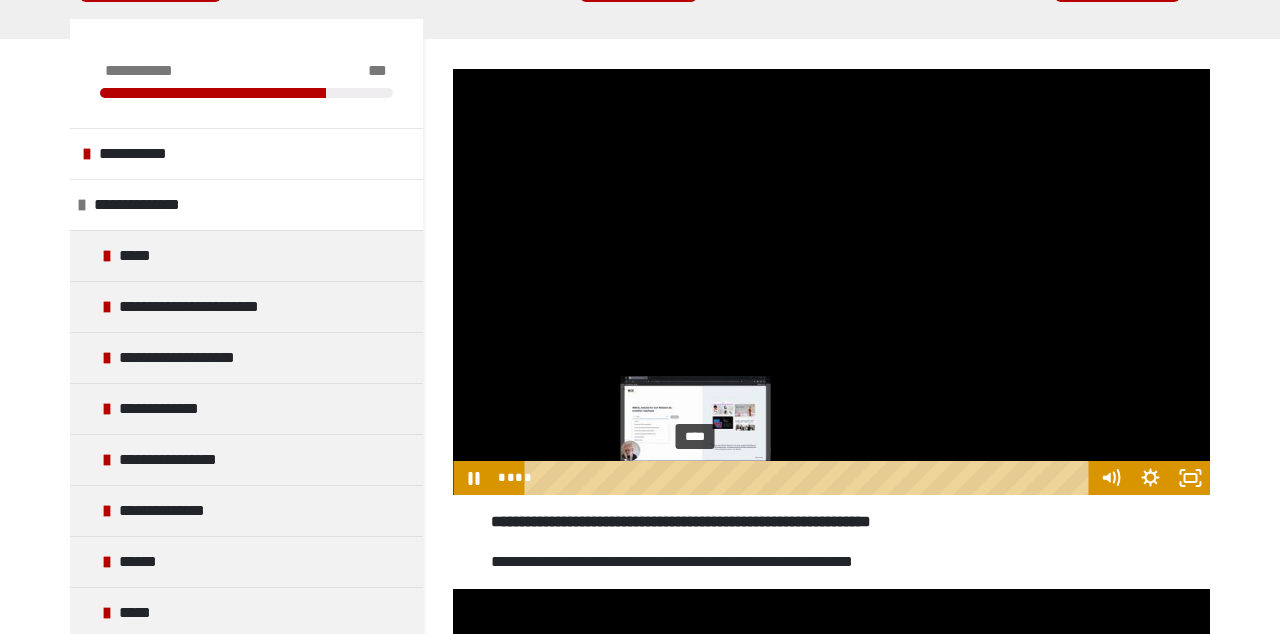 click on "****" at bounding box center (810, 478) 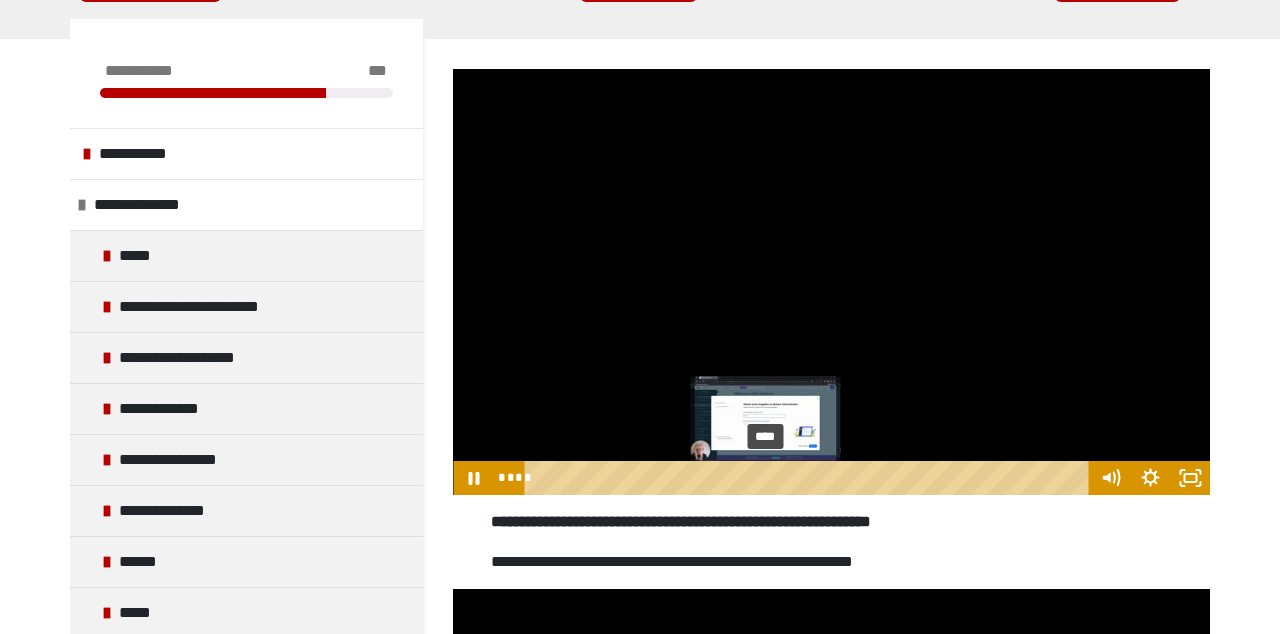 click on "****" at bounding box center [810, 478] 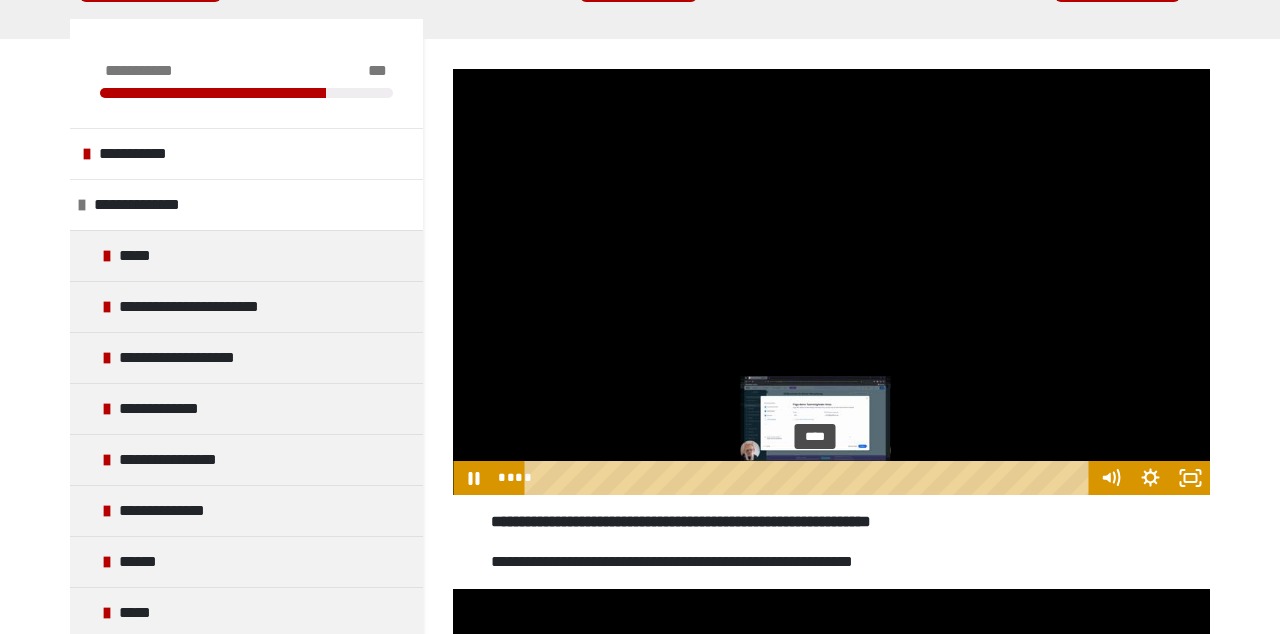 click on "****" at bounding box center [810, 478] 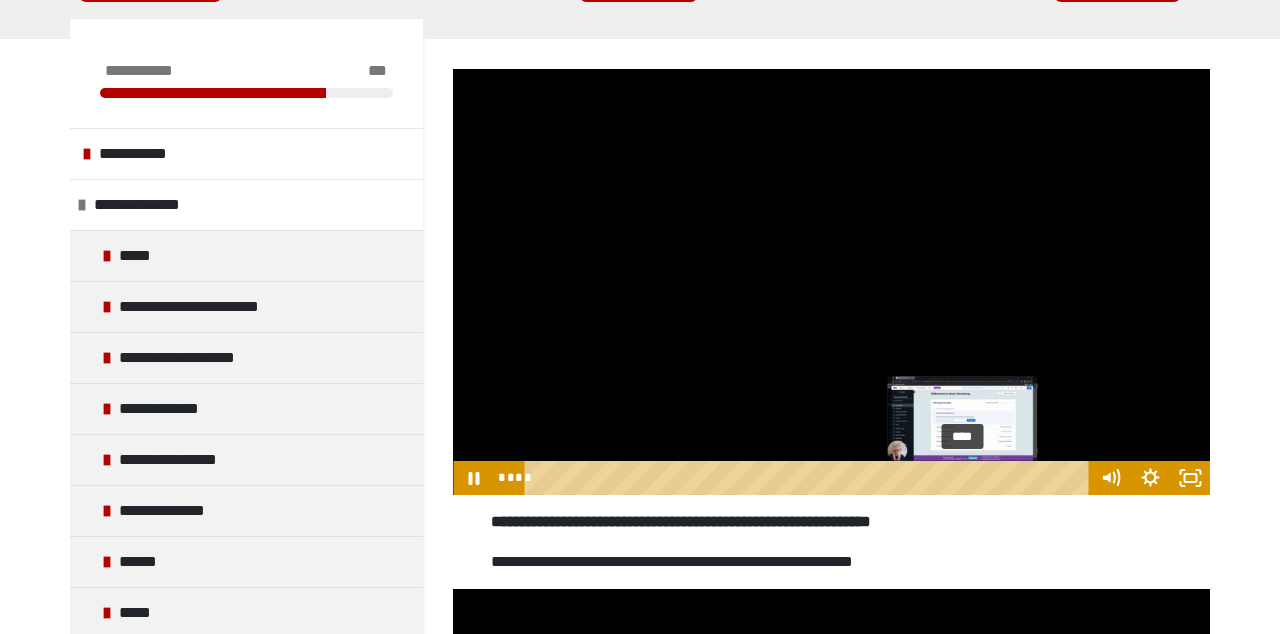 click on "****" at bounding box center (810, 478) 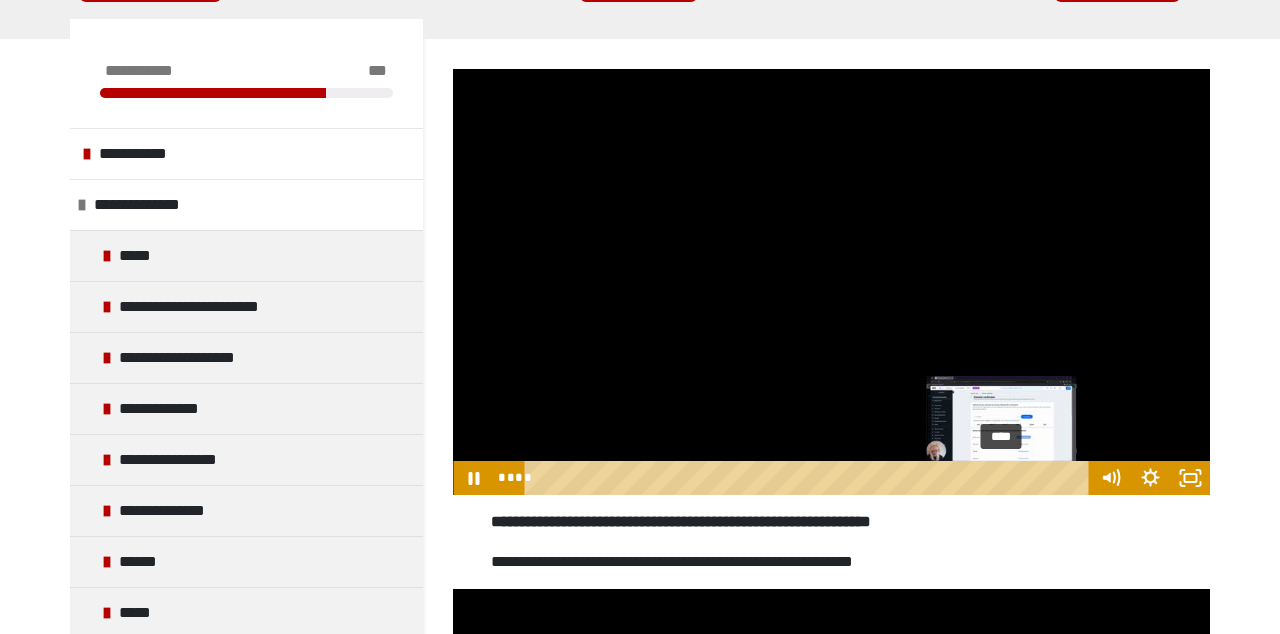 click on "****" at bounding box center (810, 478) 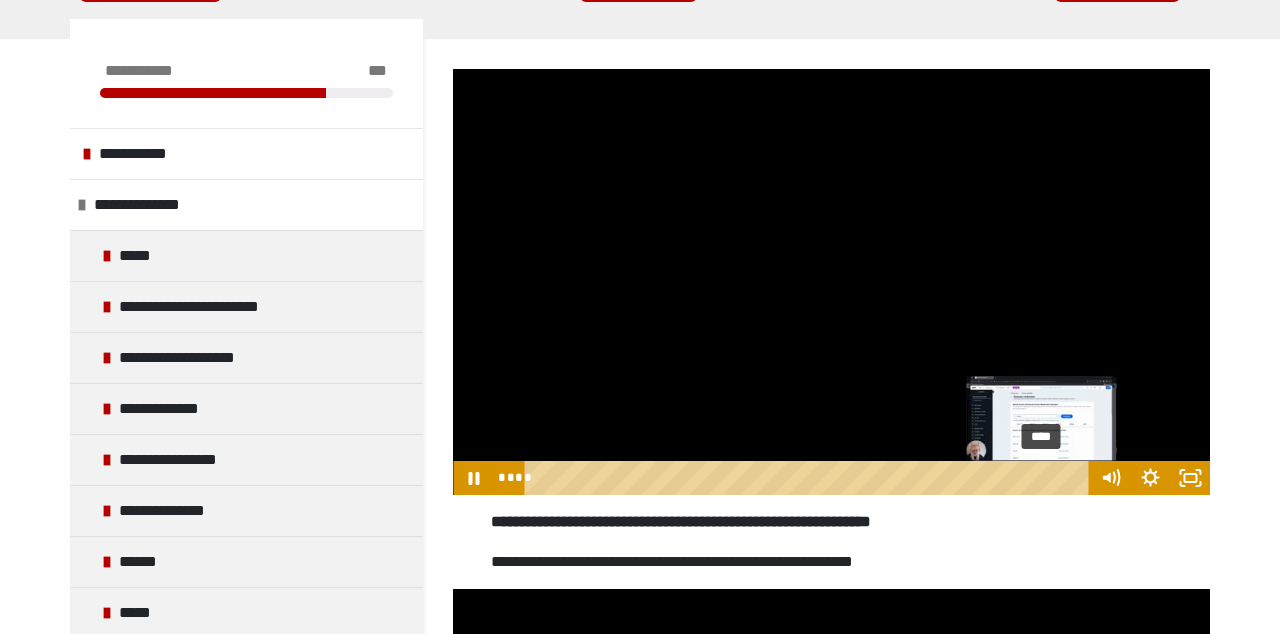 click on "****" at bounding box center [810, 478] 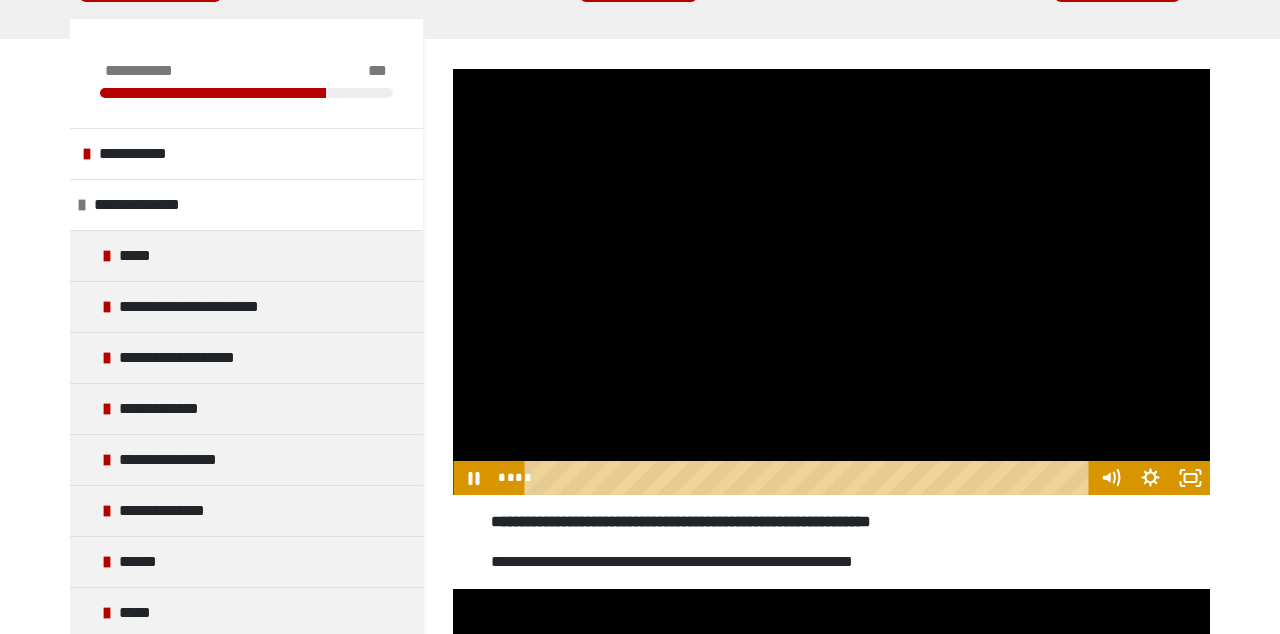 click at bounding box center [831, 282] 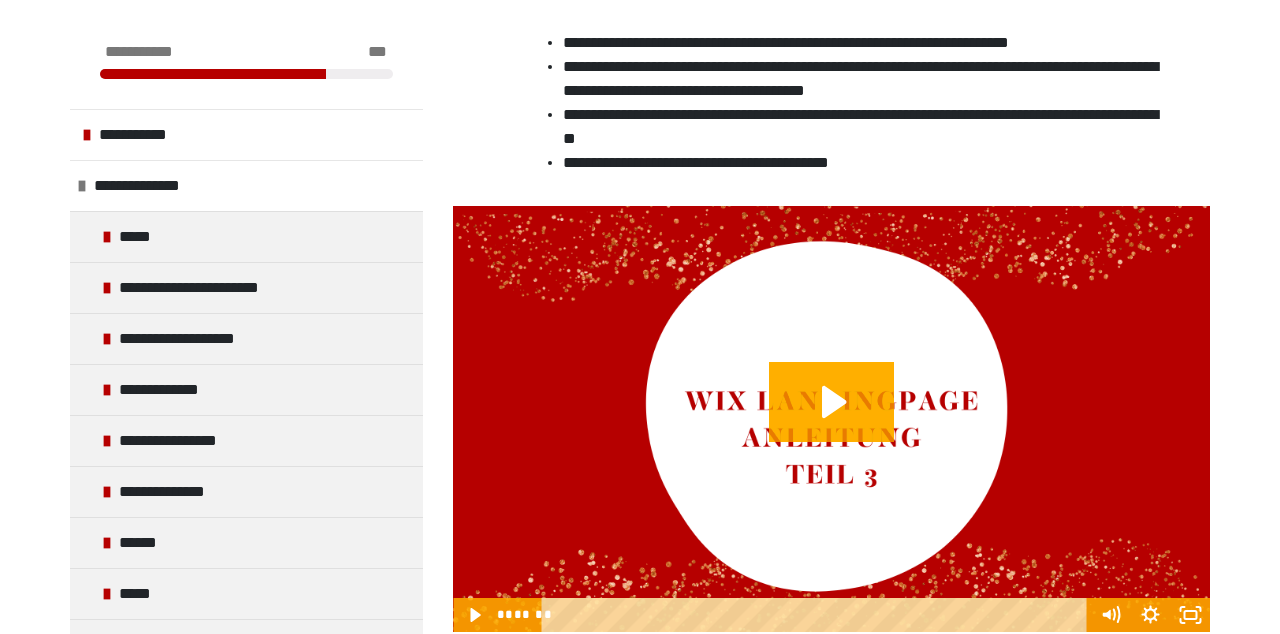 scroll, scrollTop: 1595, scrollLeft: 0, axis: vertical 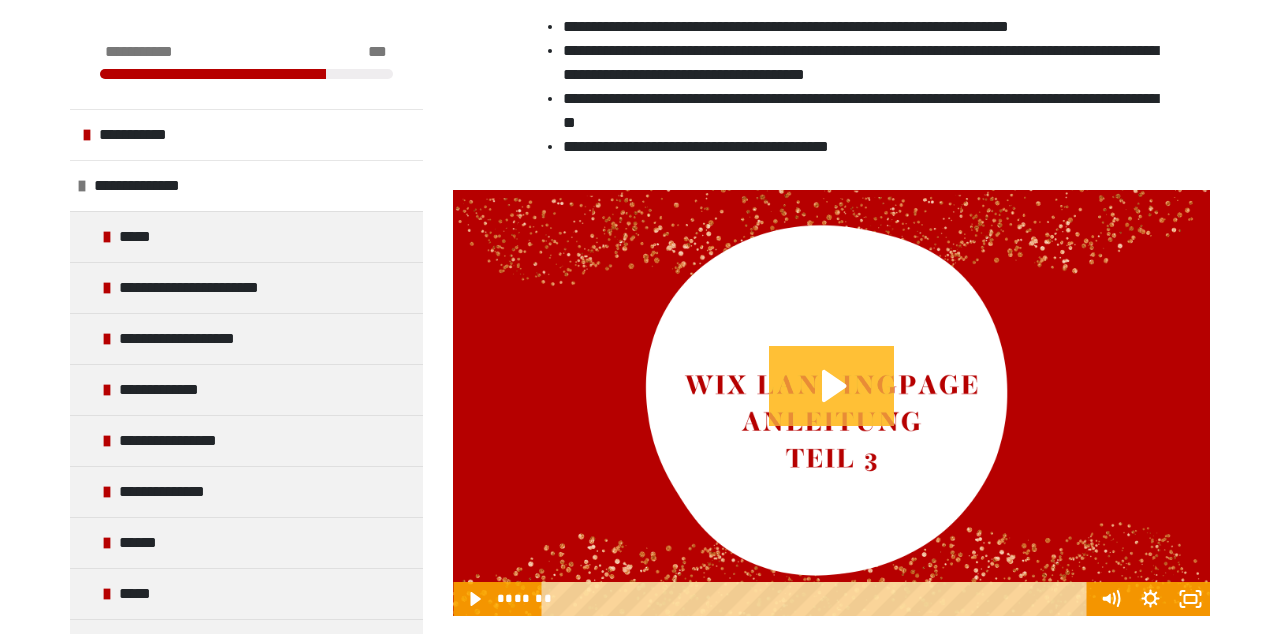 click 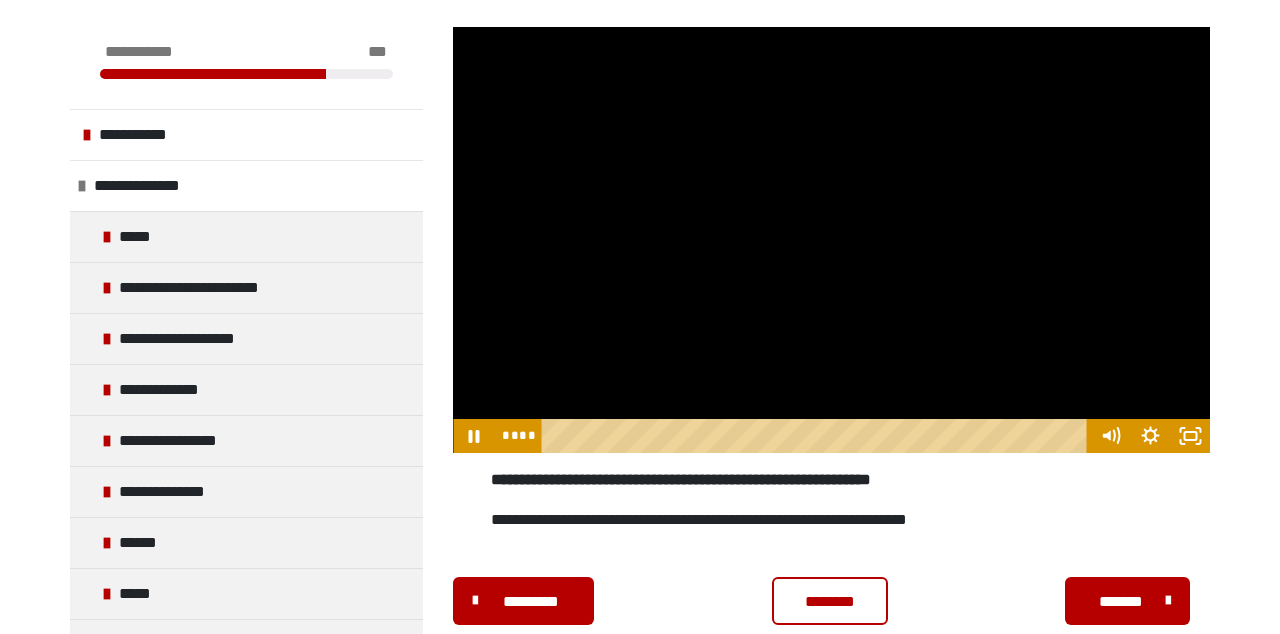 scroll, scrollTop: 1760, scrollLeft: 0, axis: vertical 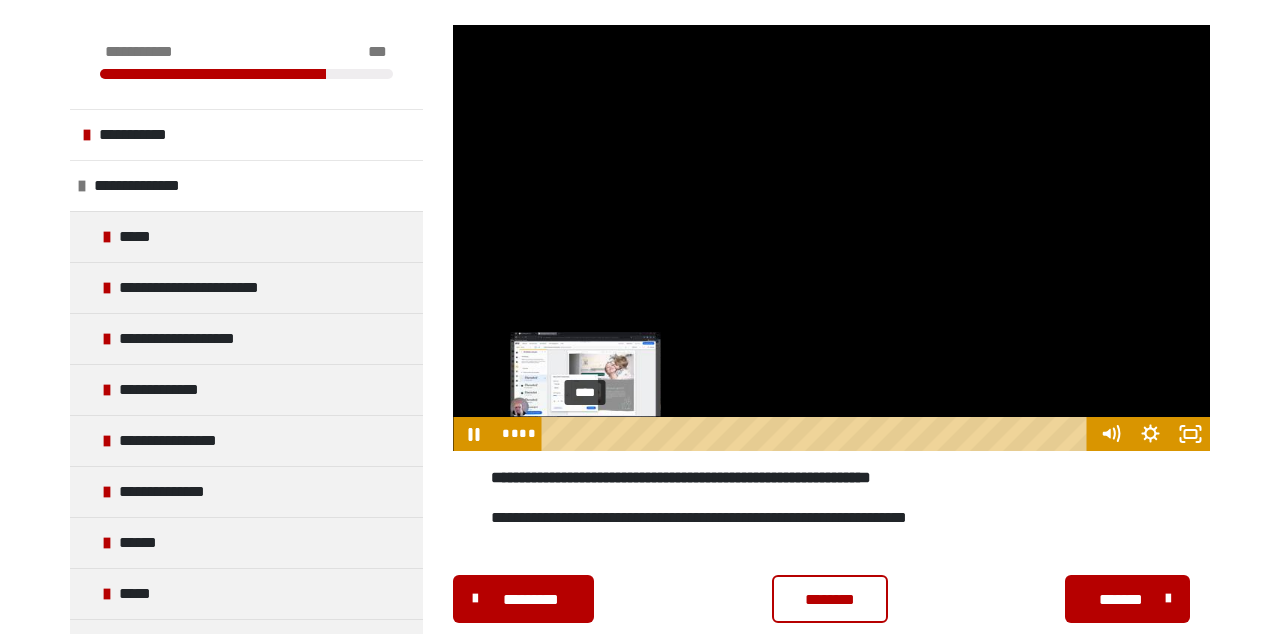 click on "****" at bounding box center (817, 434) 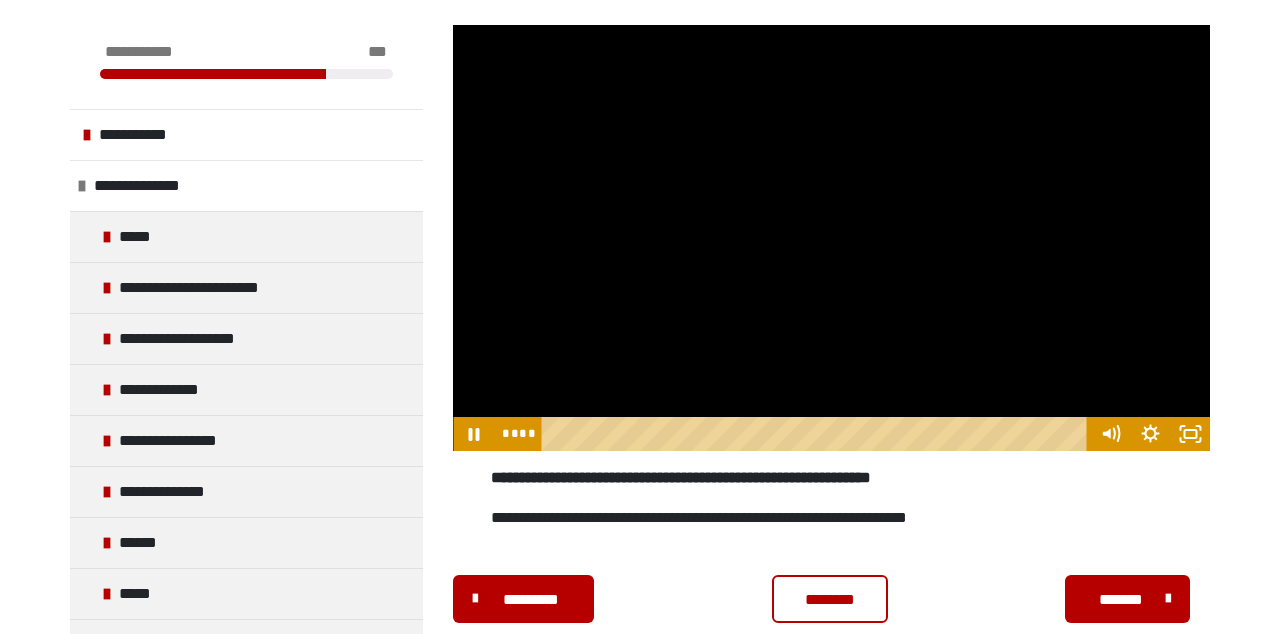 click at bounding box center [831, 238] 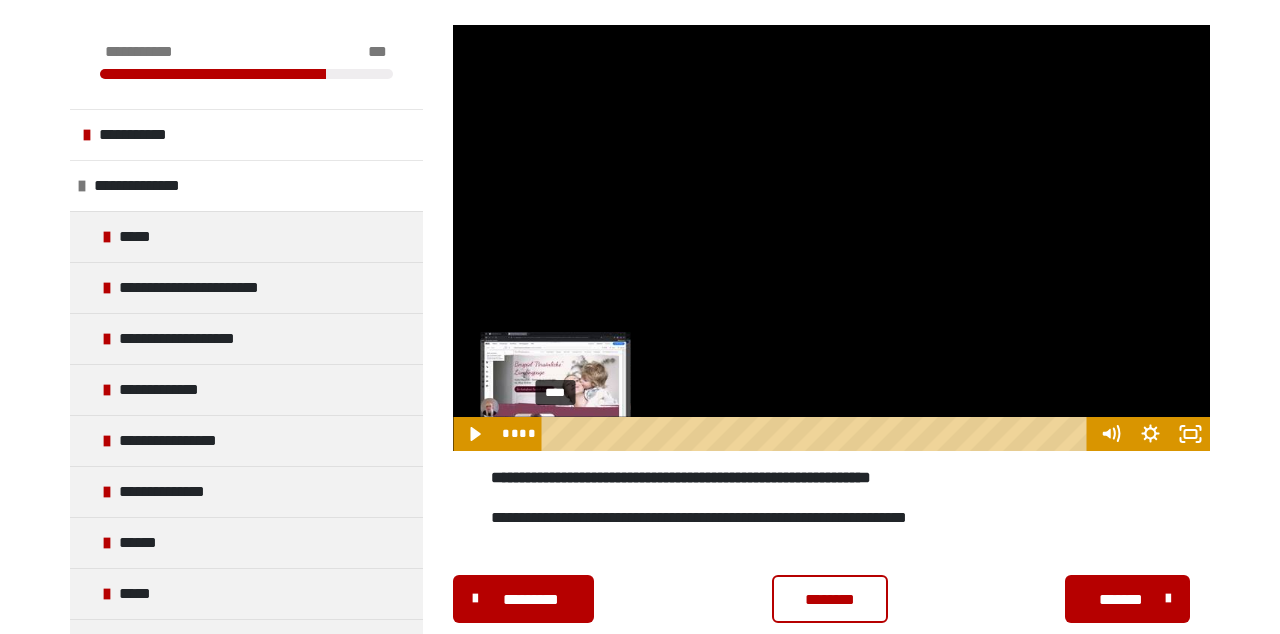 click on "****" at bounding box center [817, 434] 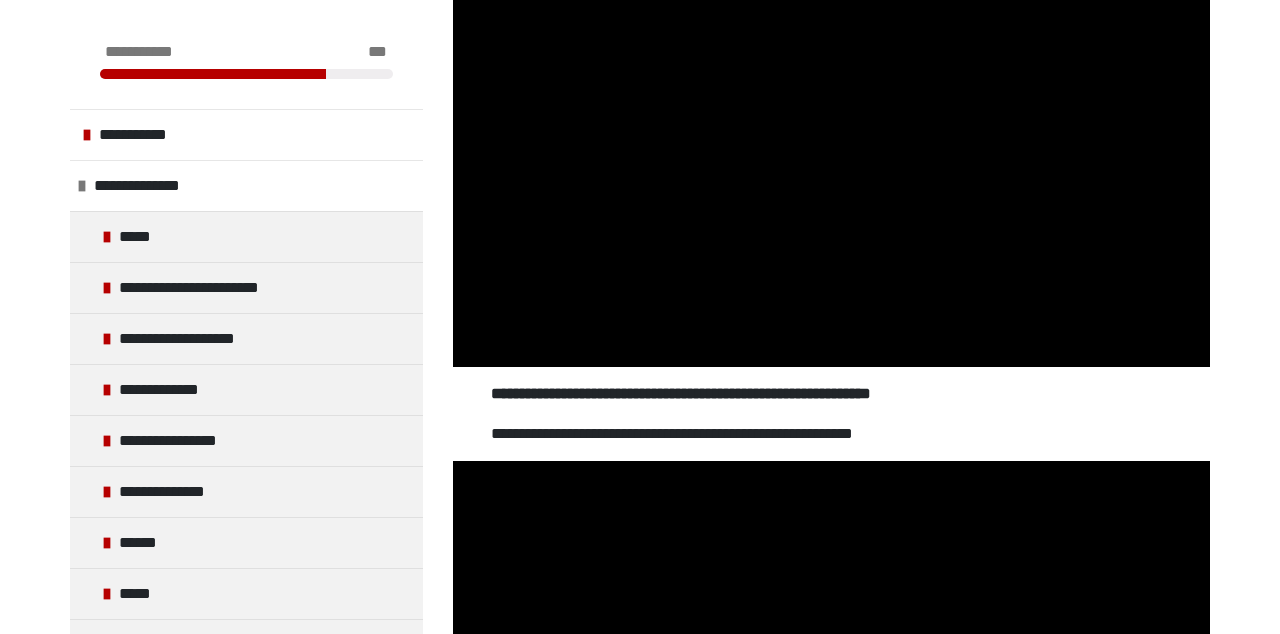 scroll, scrollTop: 474, scrollLeft: 0, axis: vertical 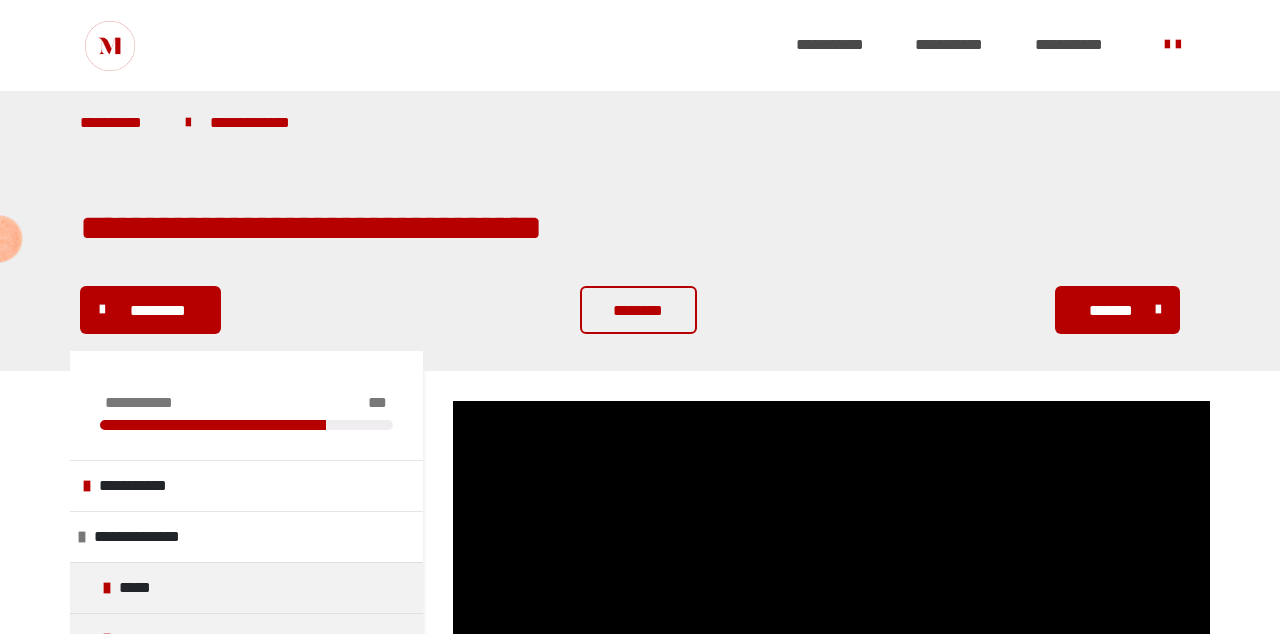 click on "**********" at bounding box center [993, 46] 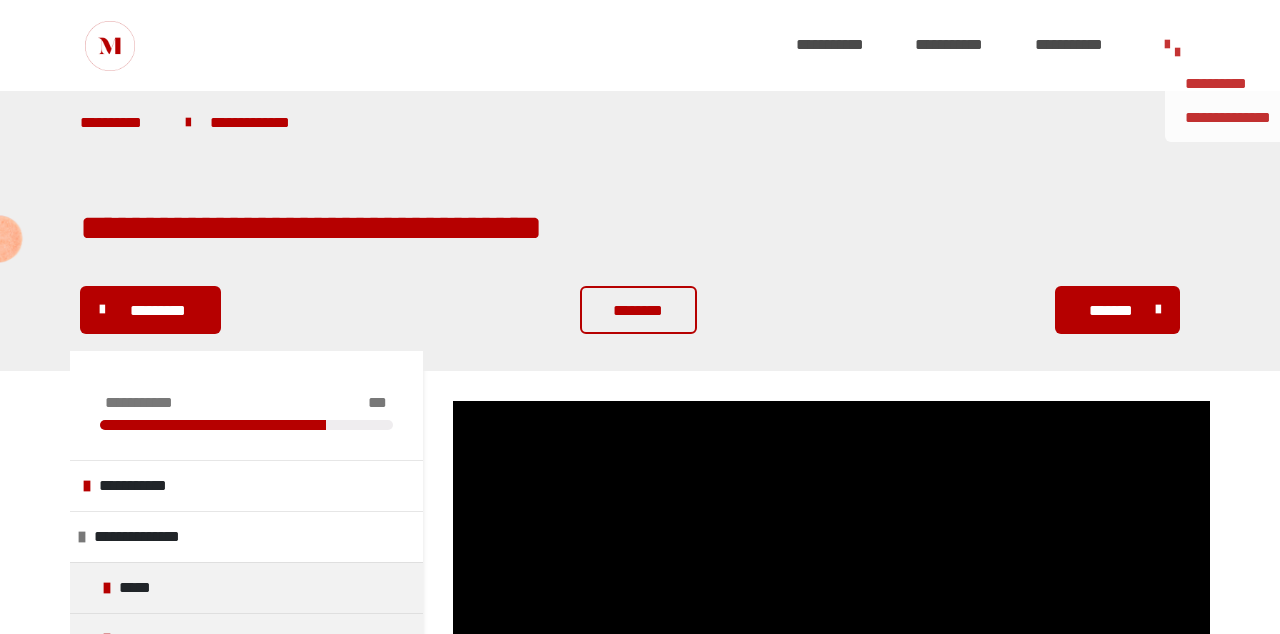click on "**********" at bounding box center [1172, 48] 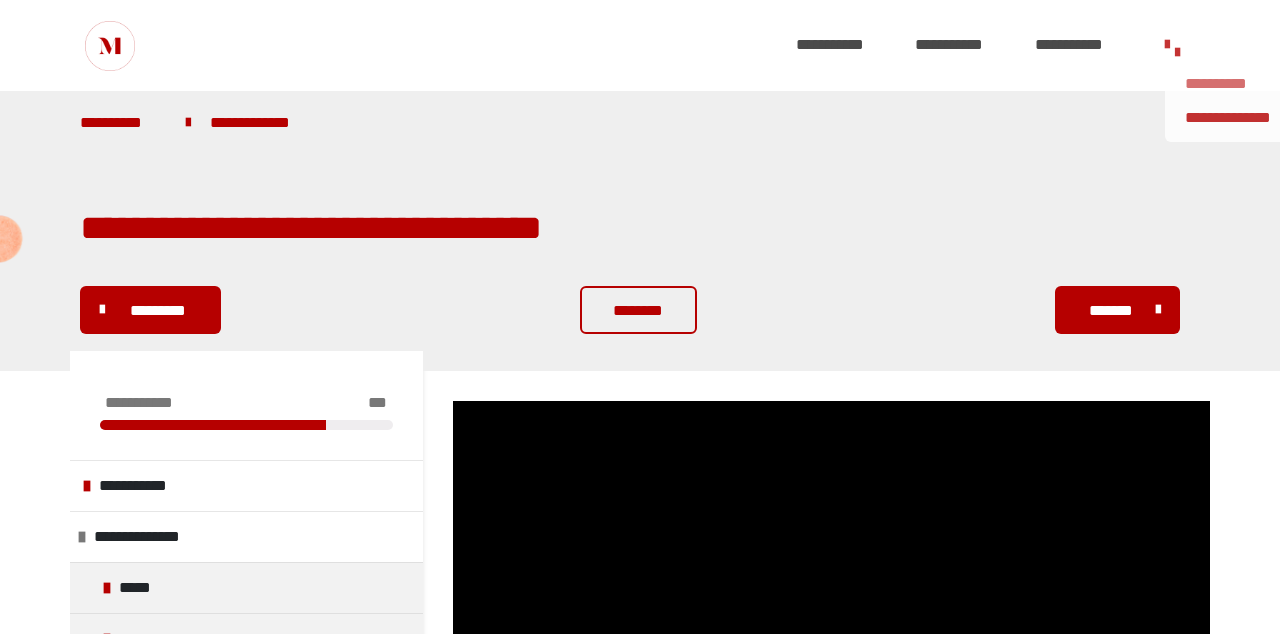 click on "**********" at bounding box center [1244, 83] 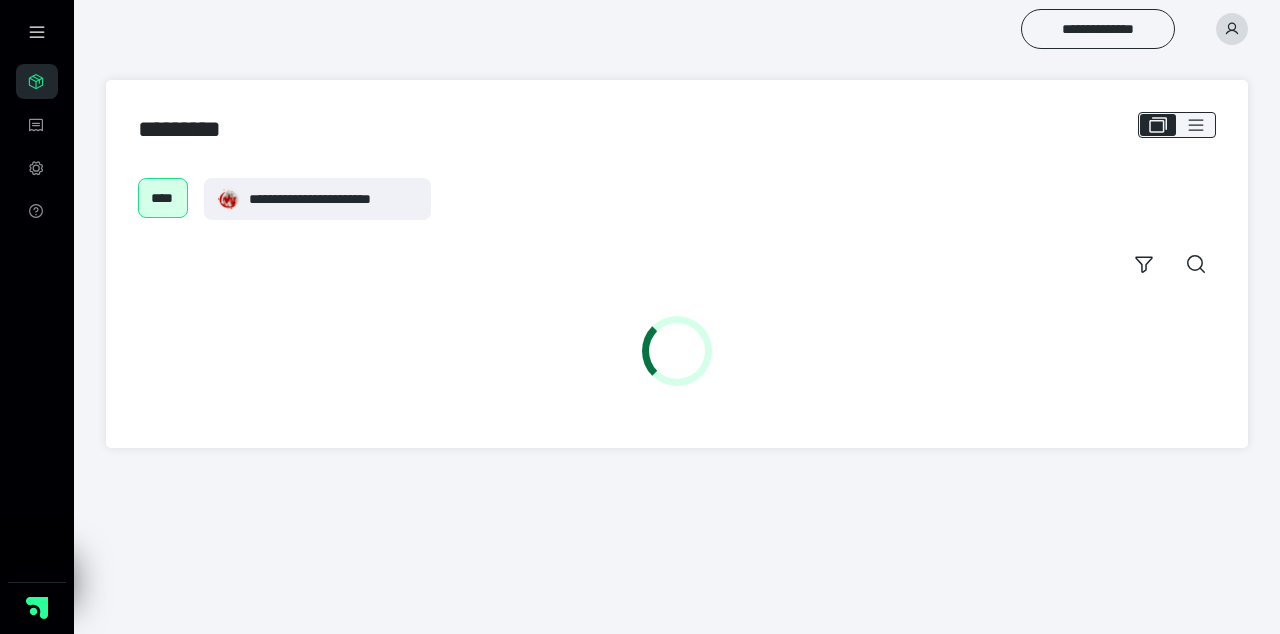scroll, scrollTop: 0, scrollLeft: 0, axis: both 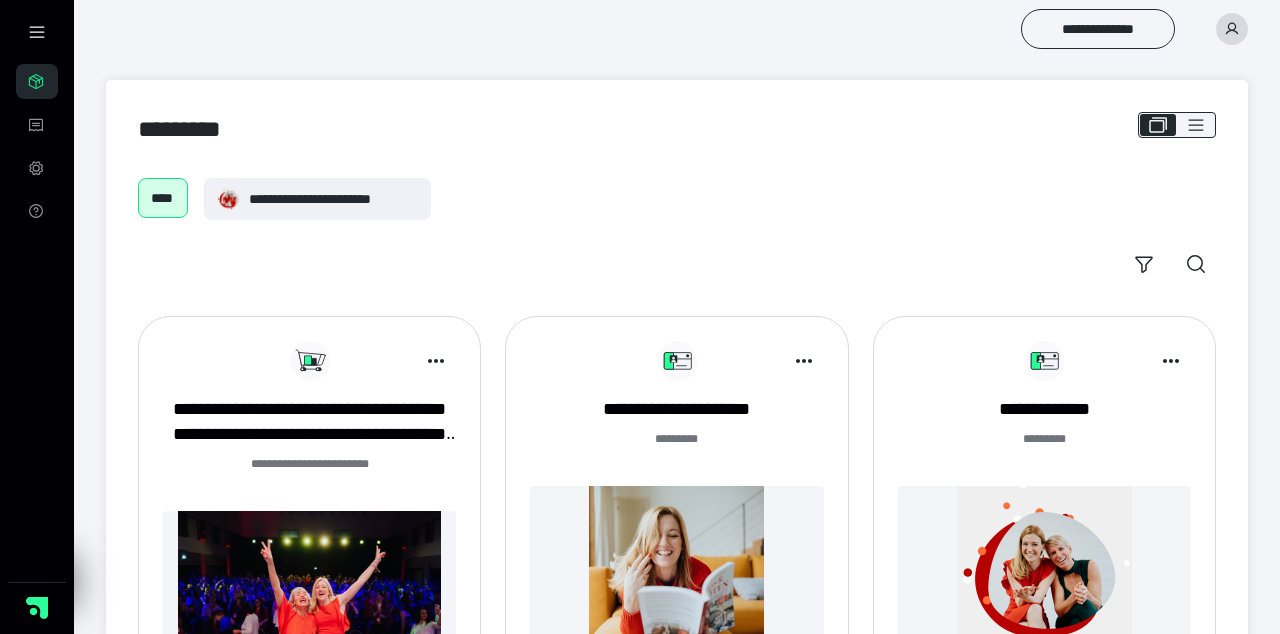 click 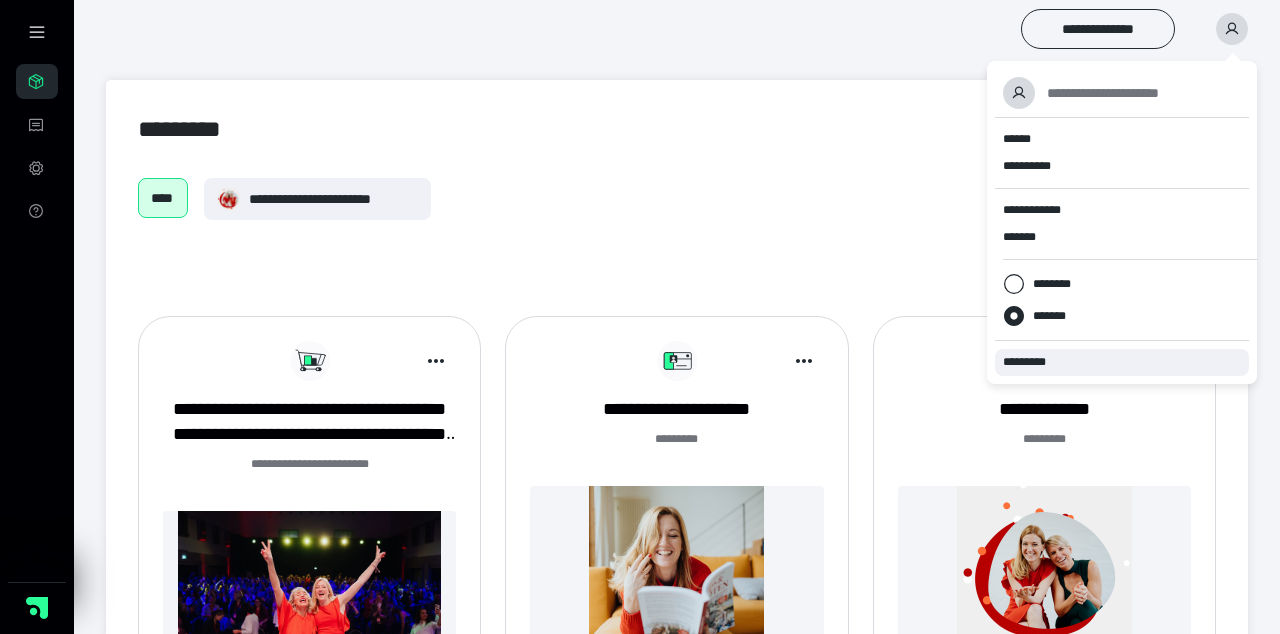 click on "*********" at bounding box center (1033, 362) 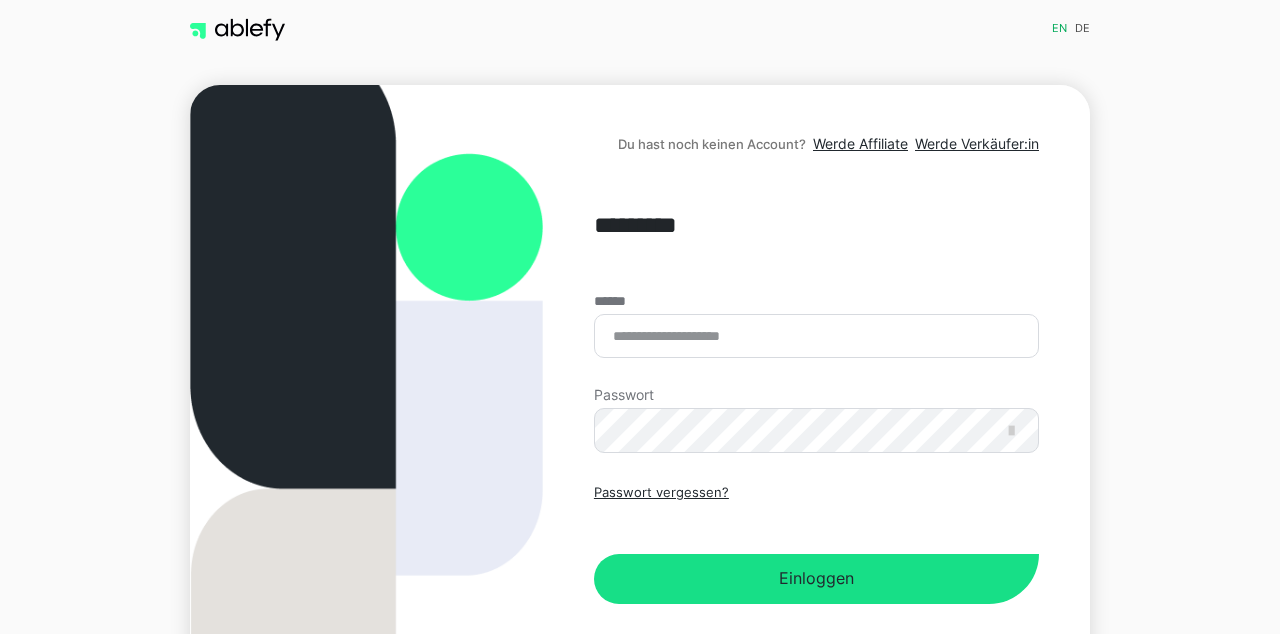 scroll, scrollTop: 0, scrollLeft: 0, axis: both 